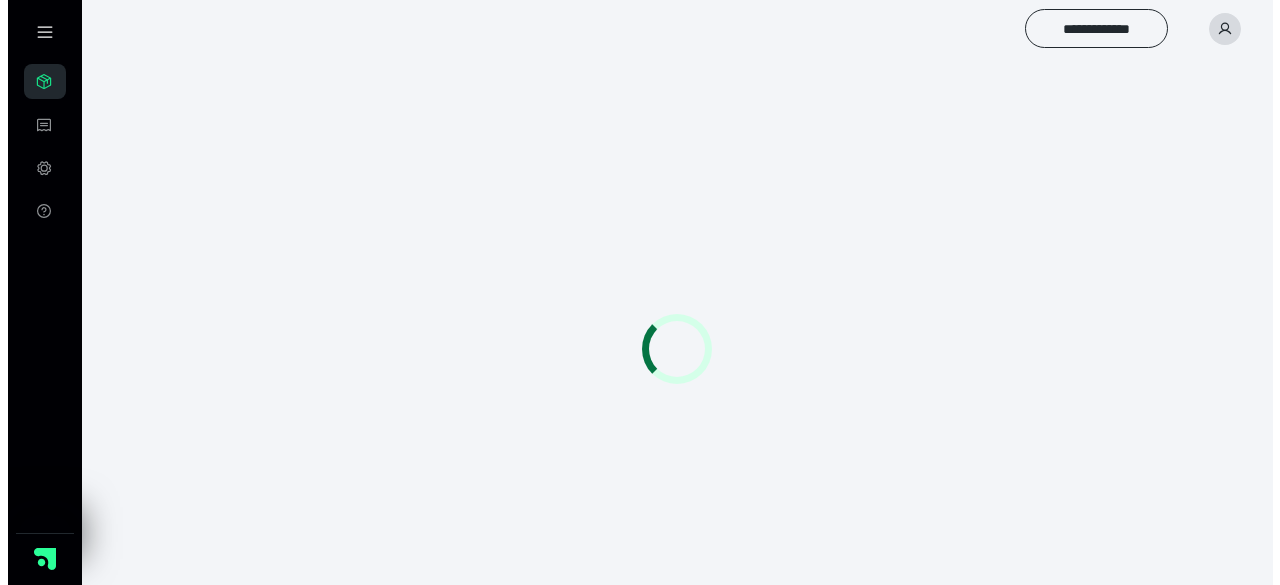 scroll, scrollTop: 0, scrollLeft: 0, axis: both 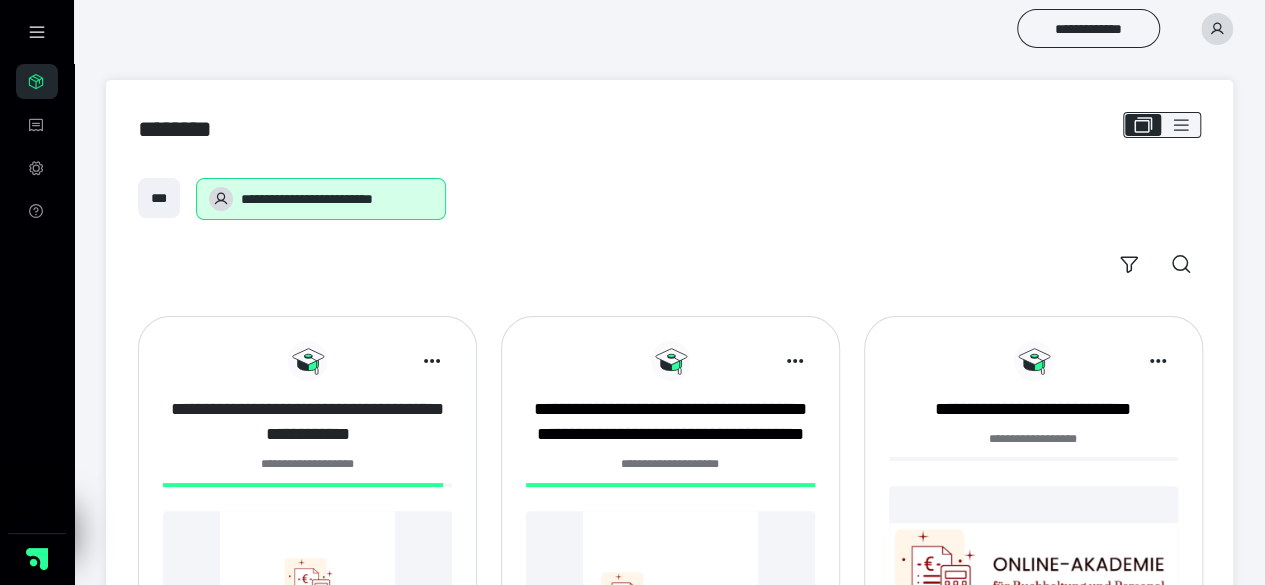 click on "**********" at bounding box center (307, 422) 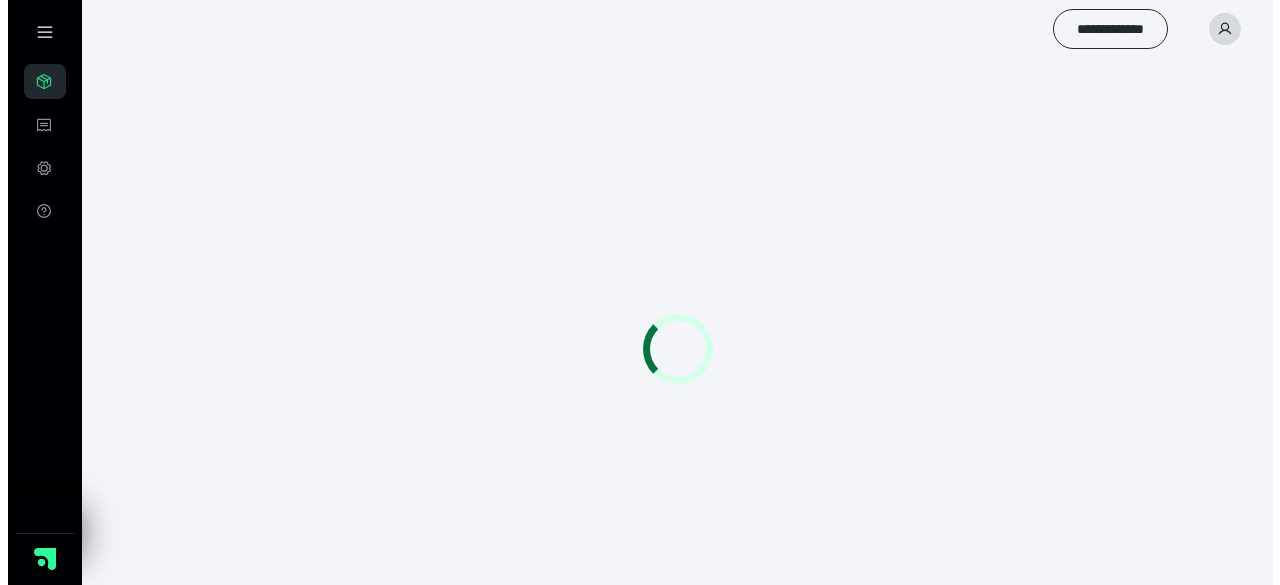 scroll, scrollTop: 0, scrollLeft: 0, axis: both 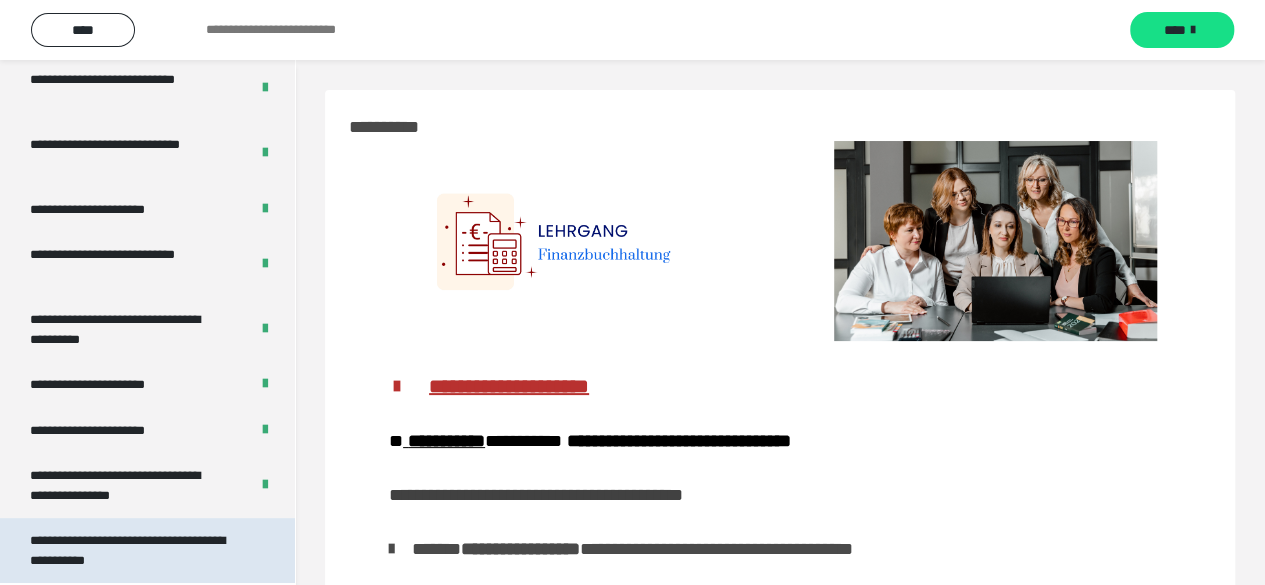 click on "**********" at bounding box center [132, 550] 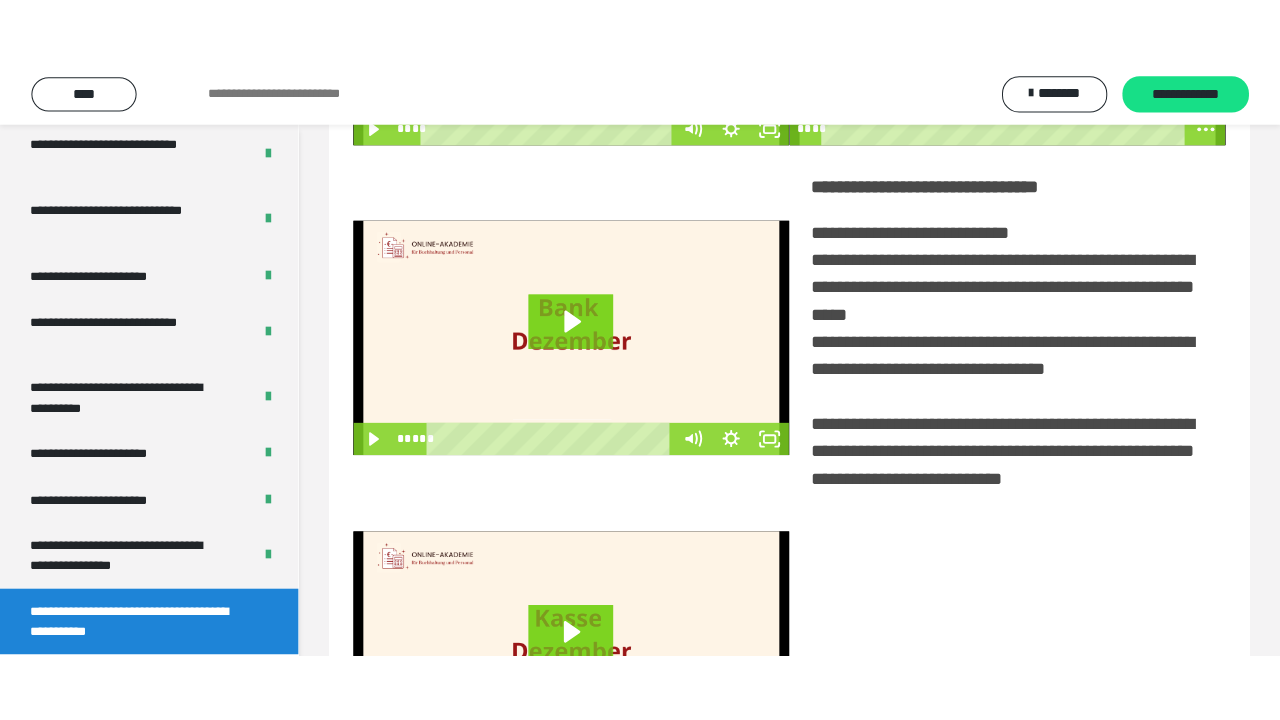 scroll, scrollTop: 300, scrollLeft: 0, axis: vertical 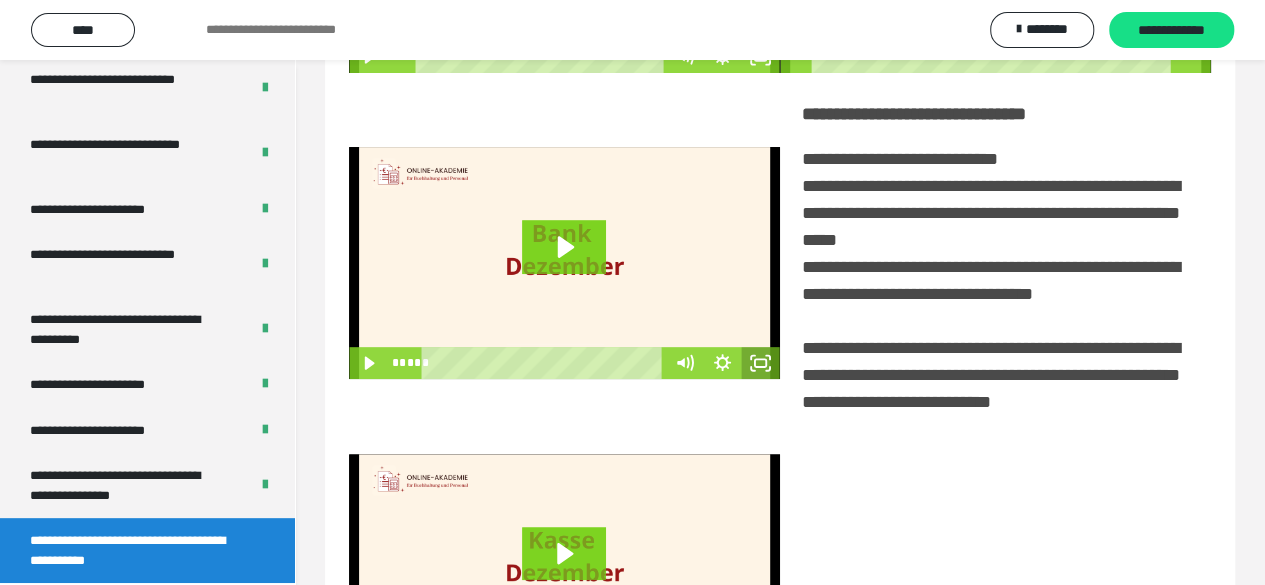 click 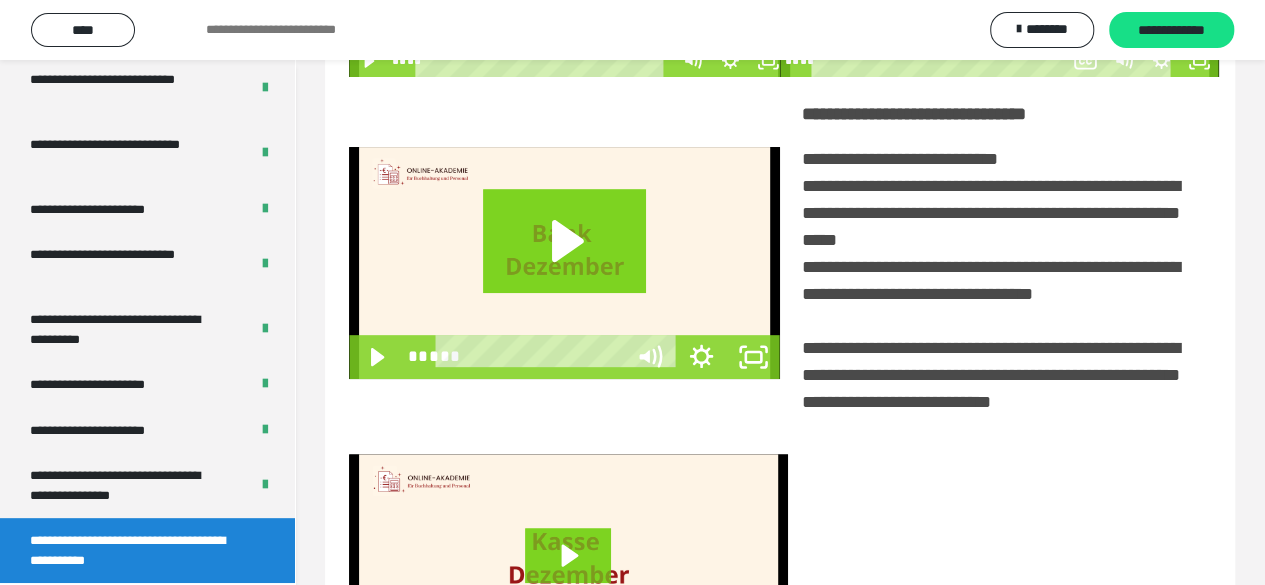 scroll, scrollTop: 3836, scrollLeft: 0, axis: vertical 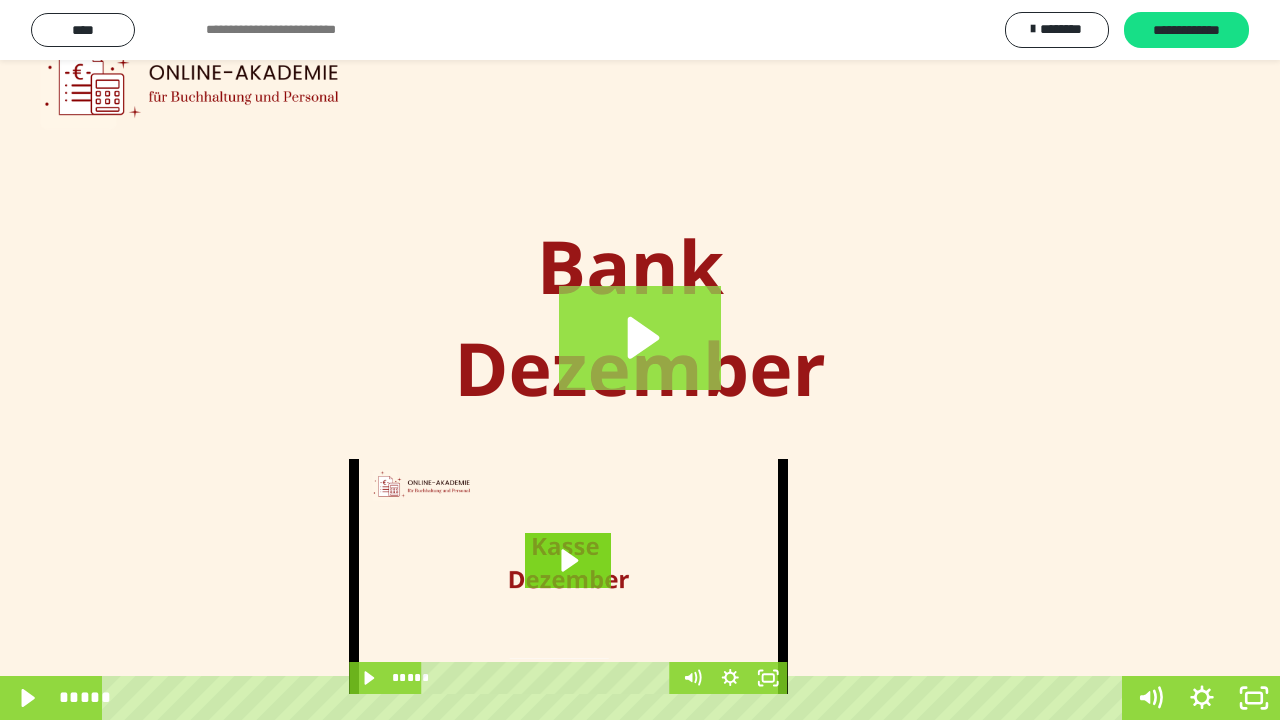 click 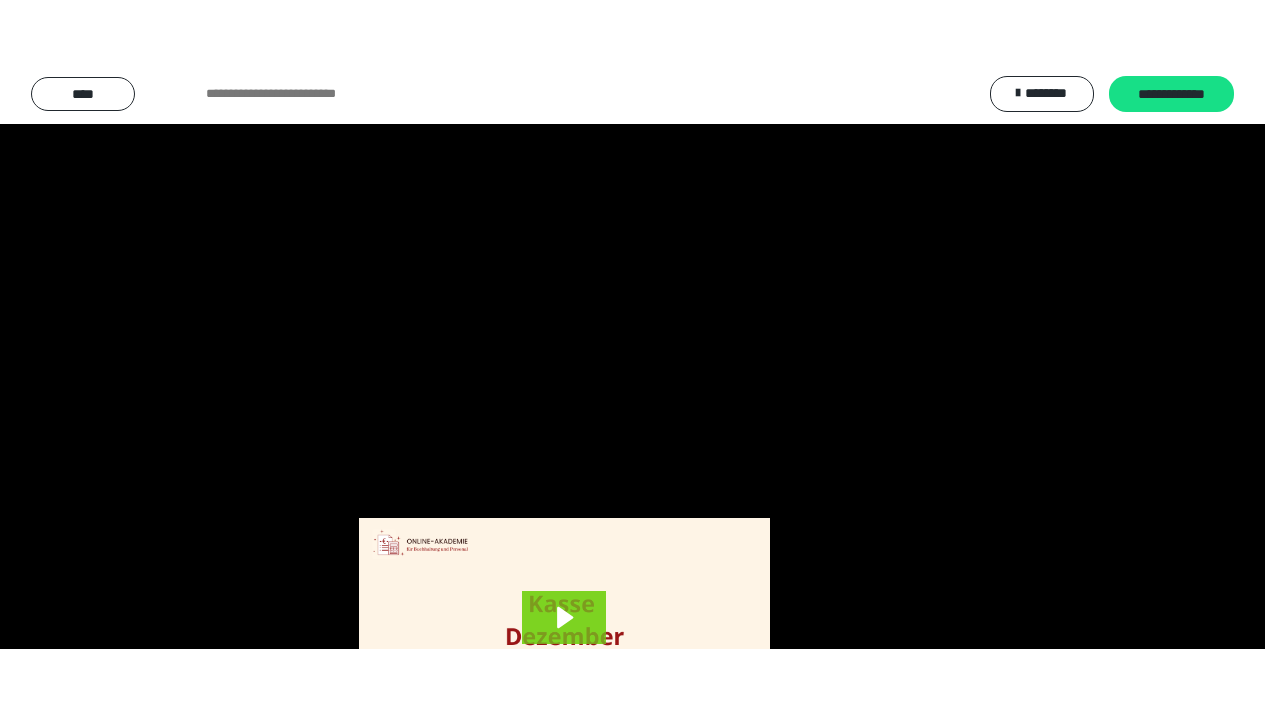 scroll, scrollTop: 3971, scrollLeft: 0, axis: vertical 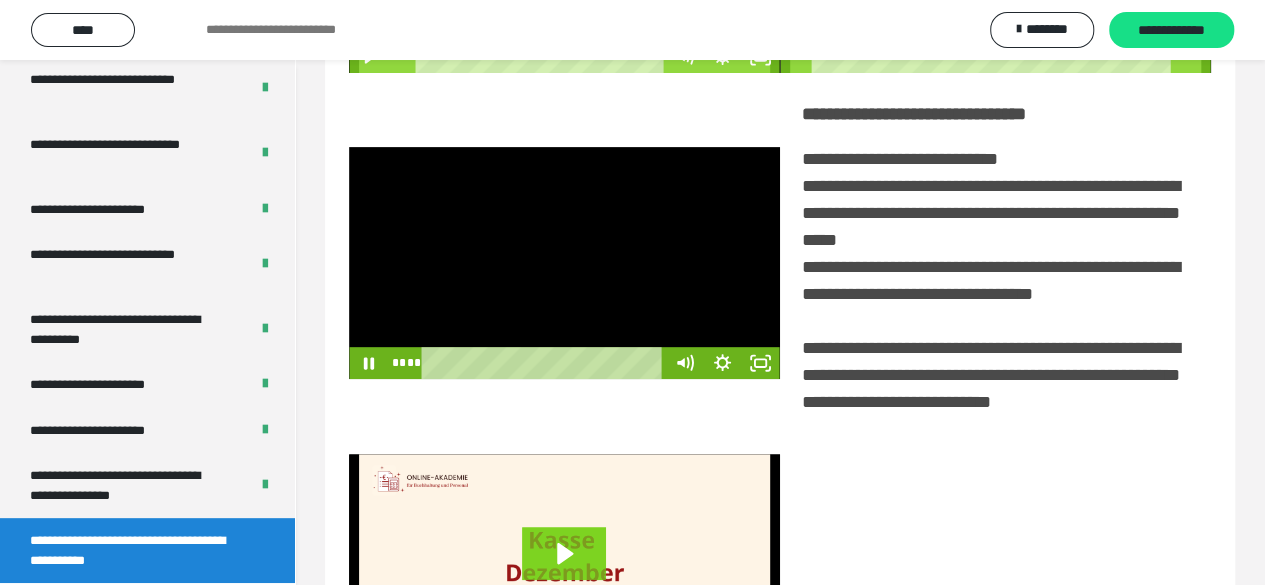click at bounding box center [564, 263] 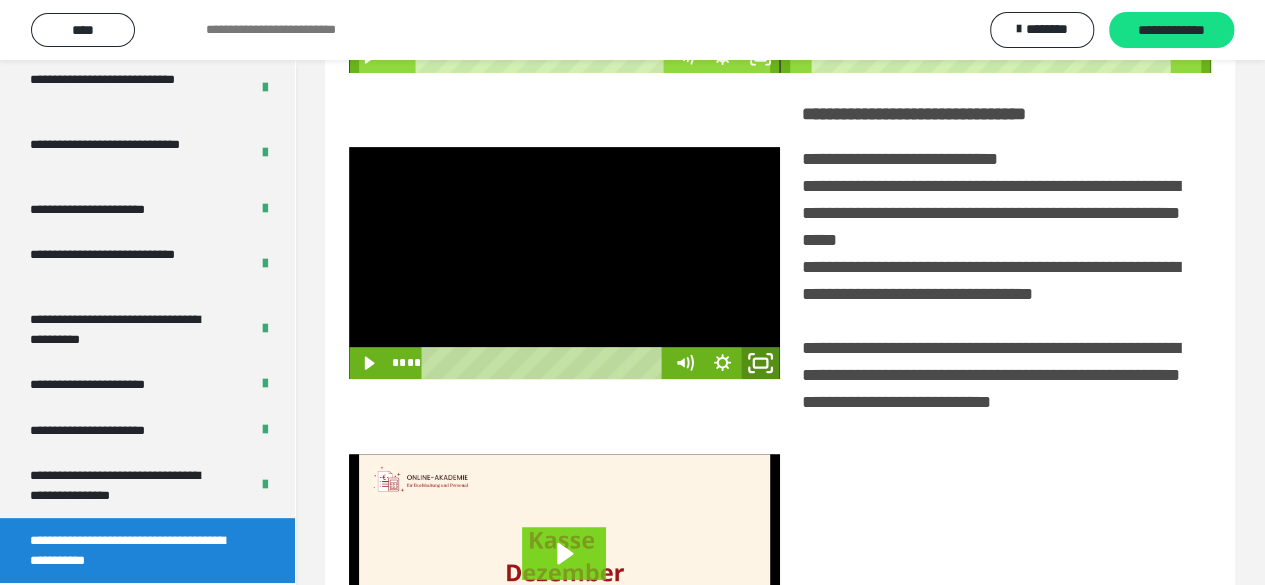 click 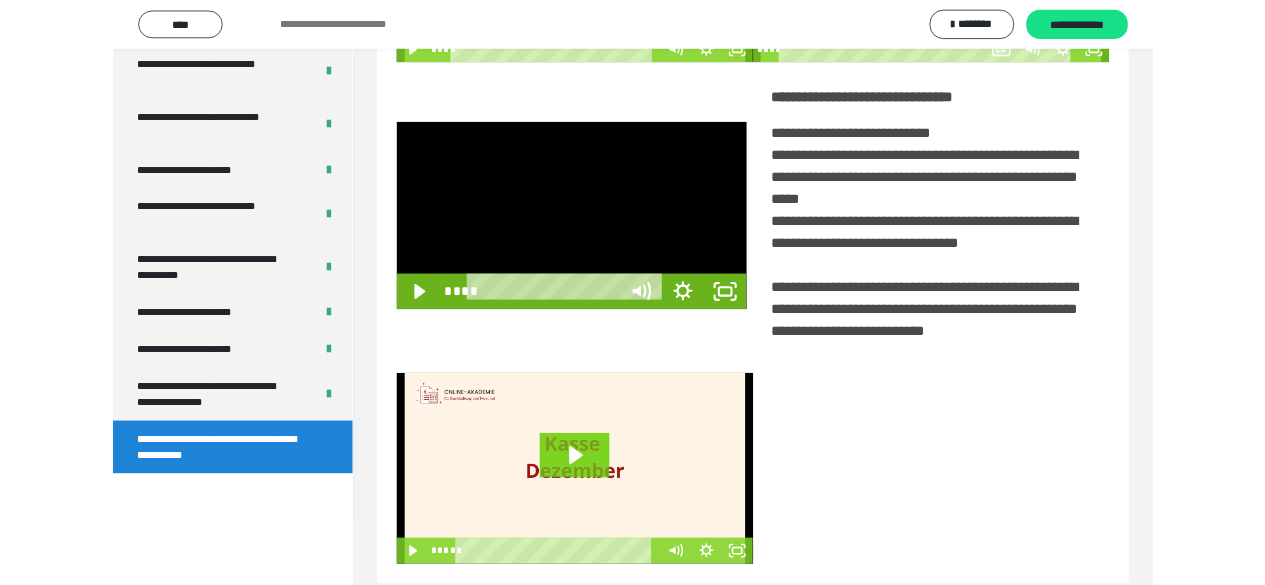 scroll, scrollTop: 3836, scrollLeft: 0, axis: vertical 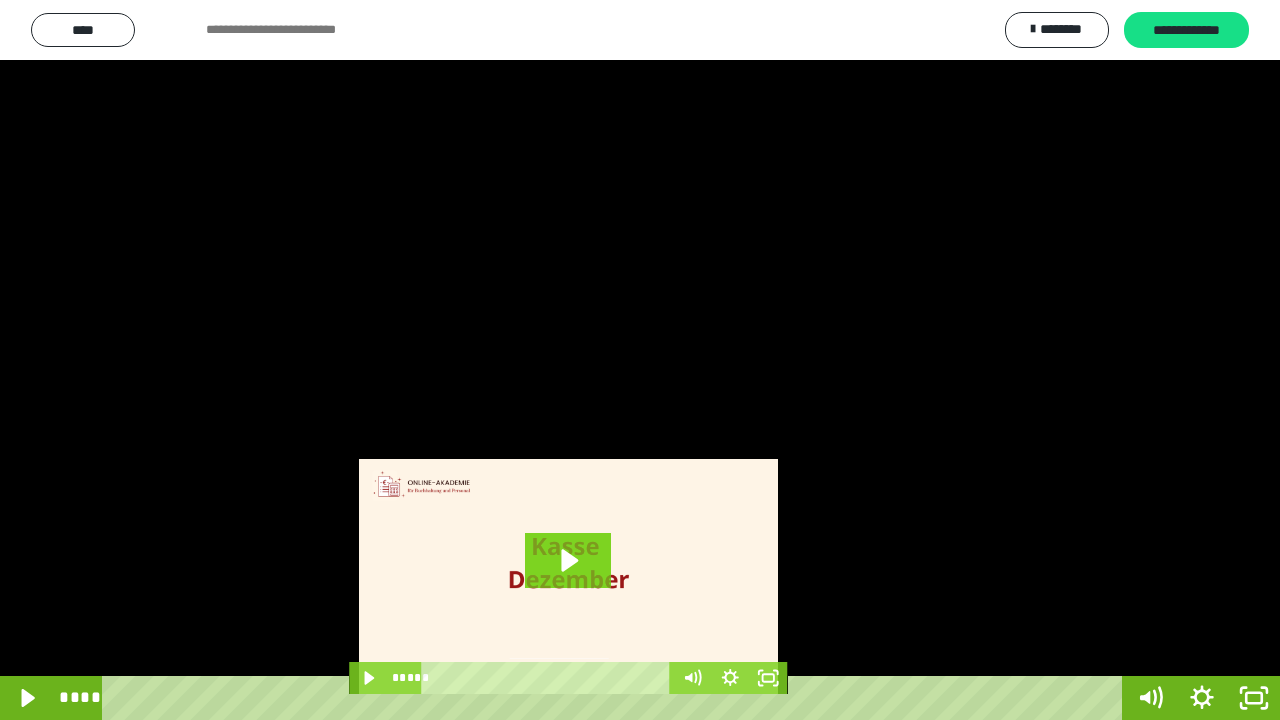click at bounding box center [640, 360] 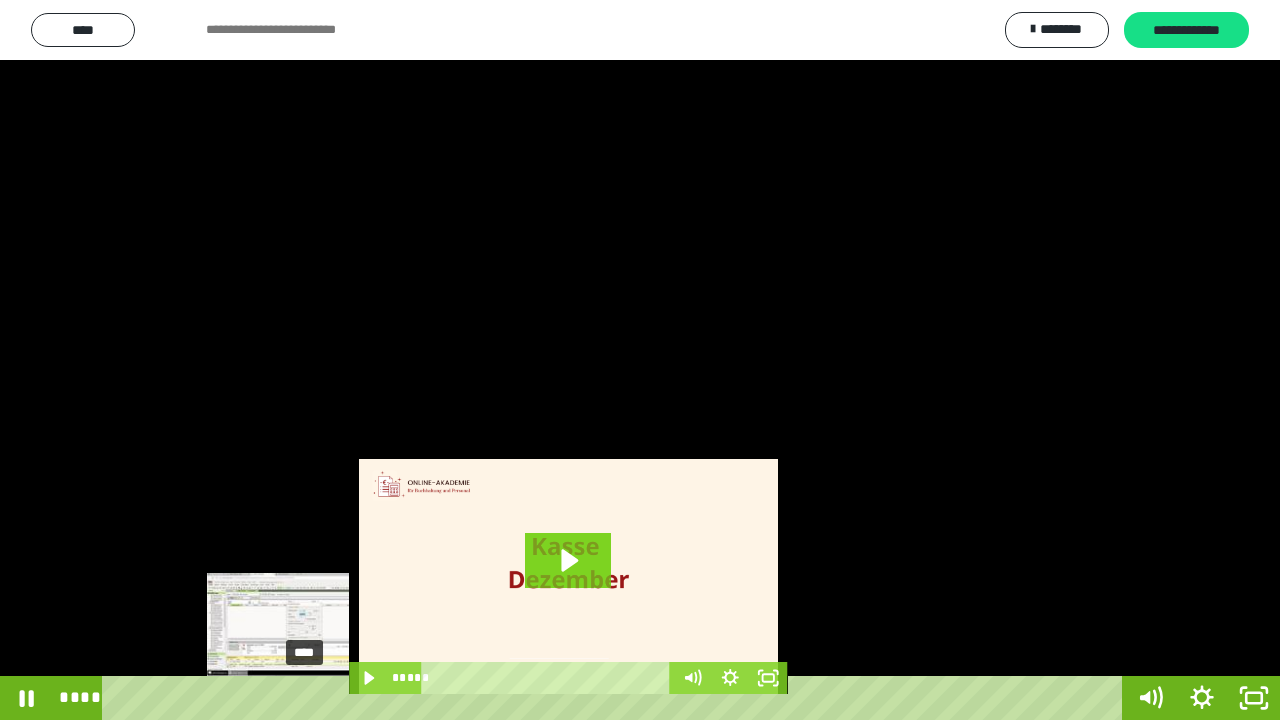 click on "****" at bounding box center (616, 698) 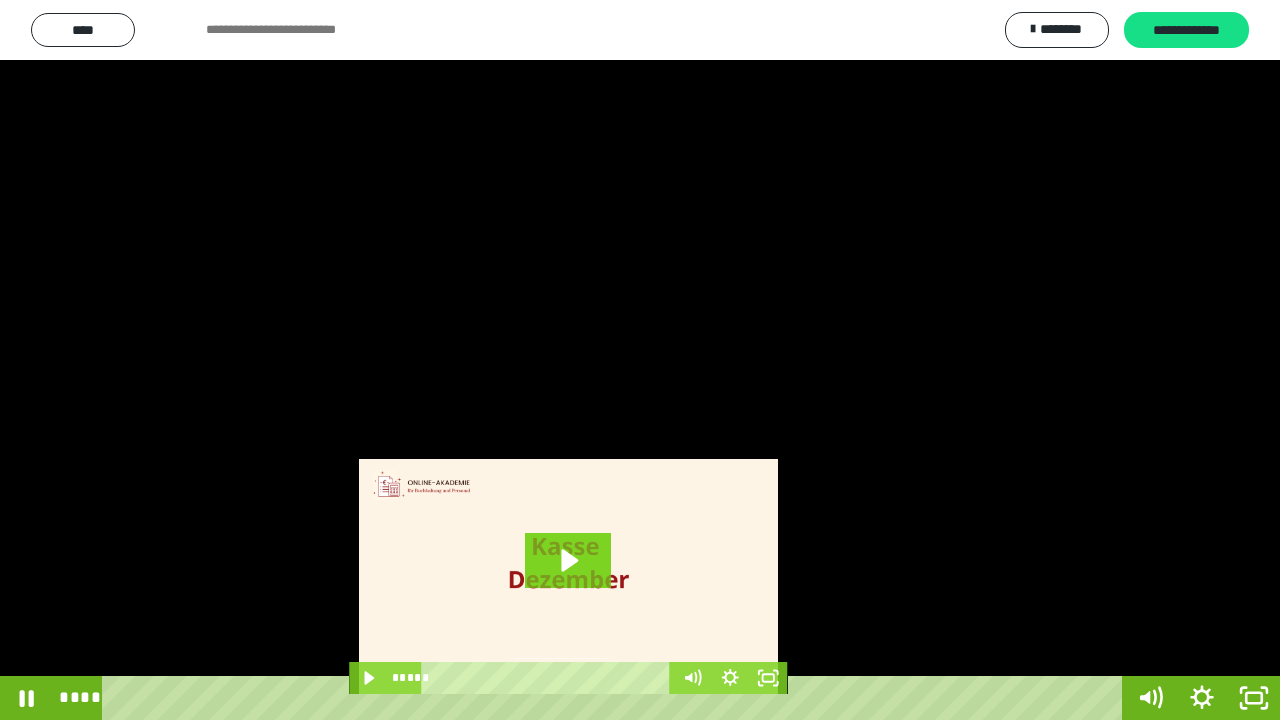 click at bounding box center (640, 360) 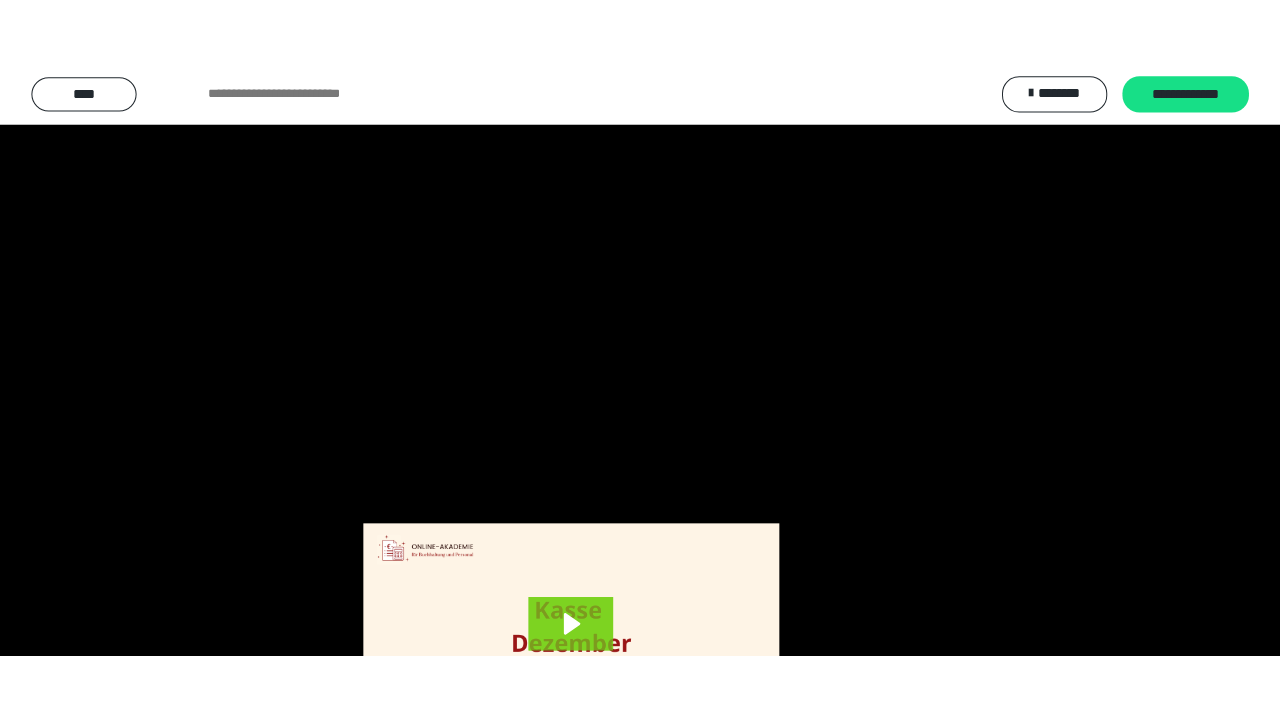 scroll, scrollTop: 3971, scrollLeft: 0, axis: vertical 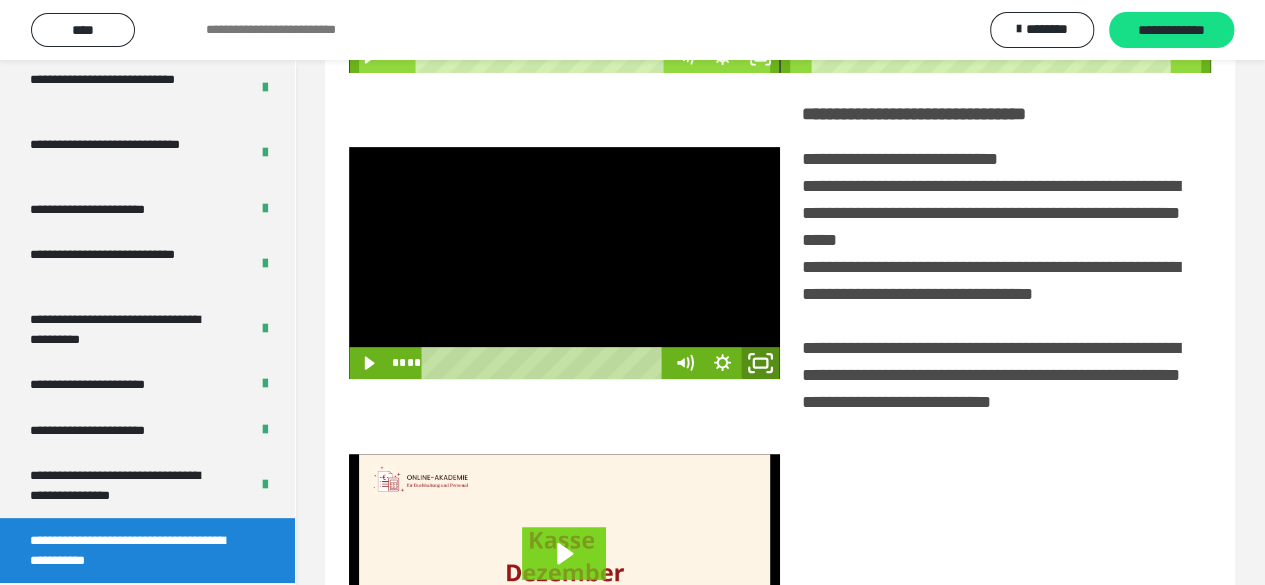 click 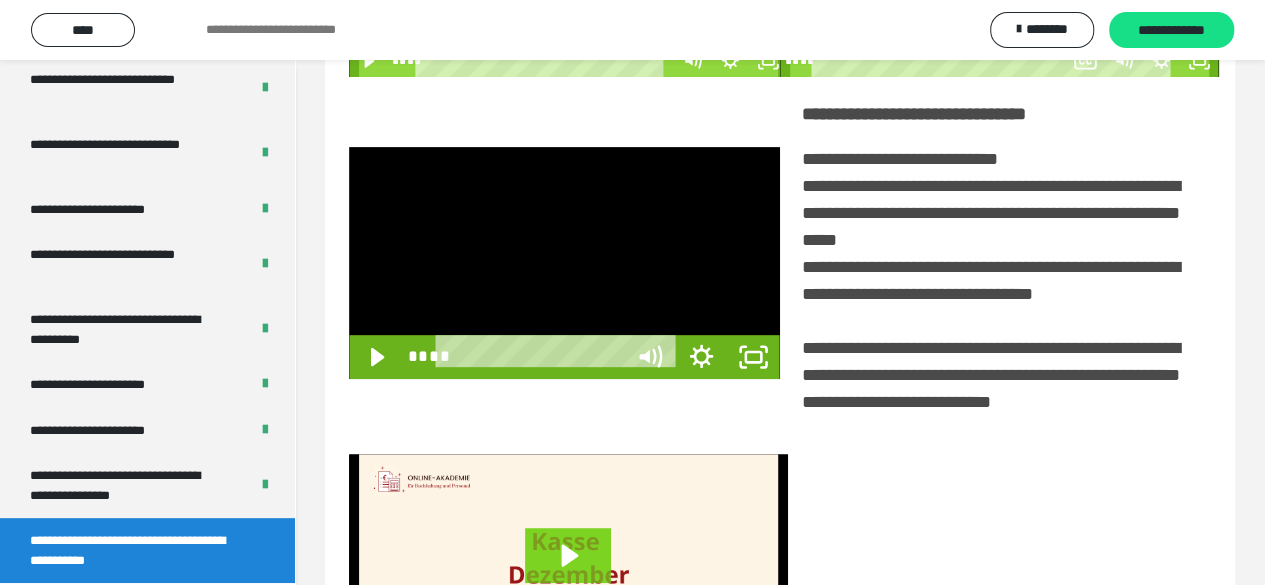 scroll, scrollTop: 3836, scrollLeft: 0, axis: vertical 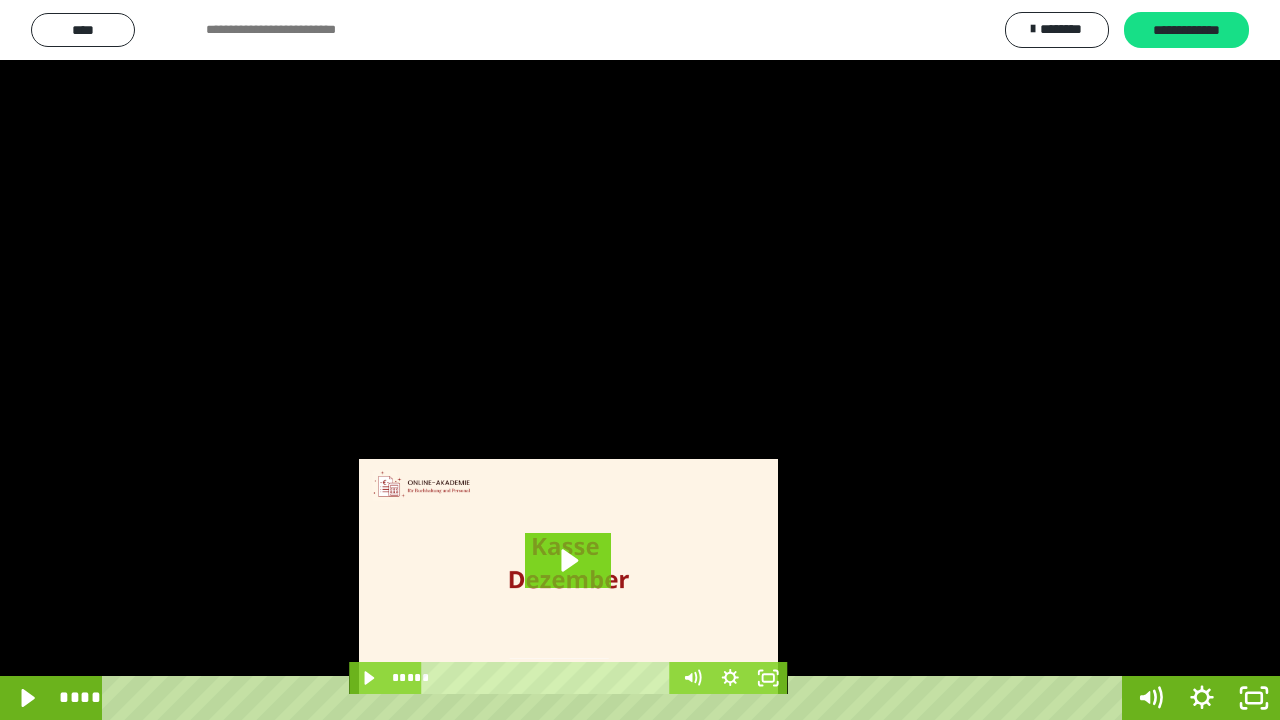click at bounding box center [640, 360] 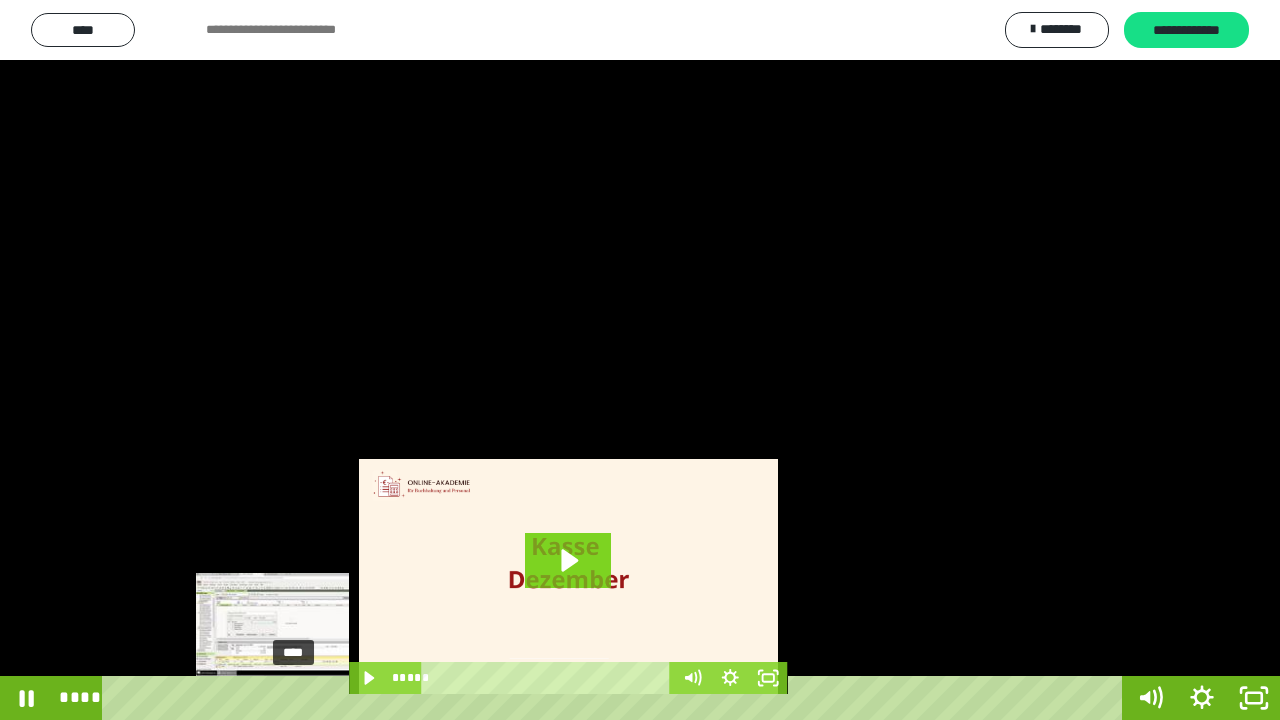 click on "****" at bounding box center [616, 698] 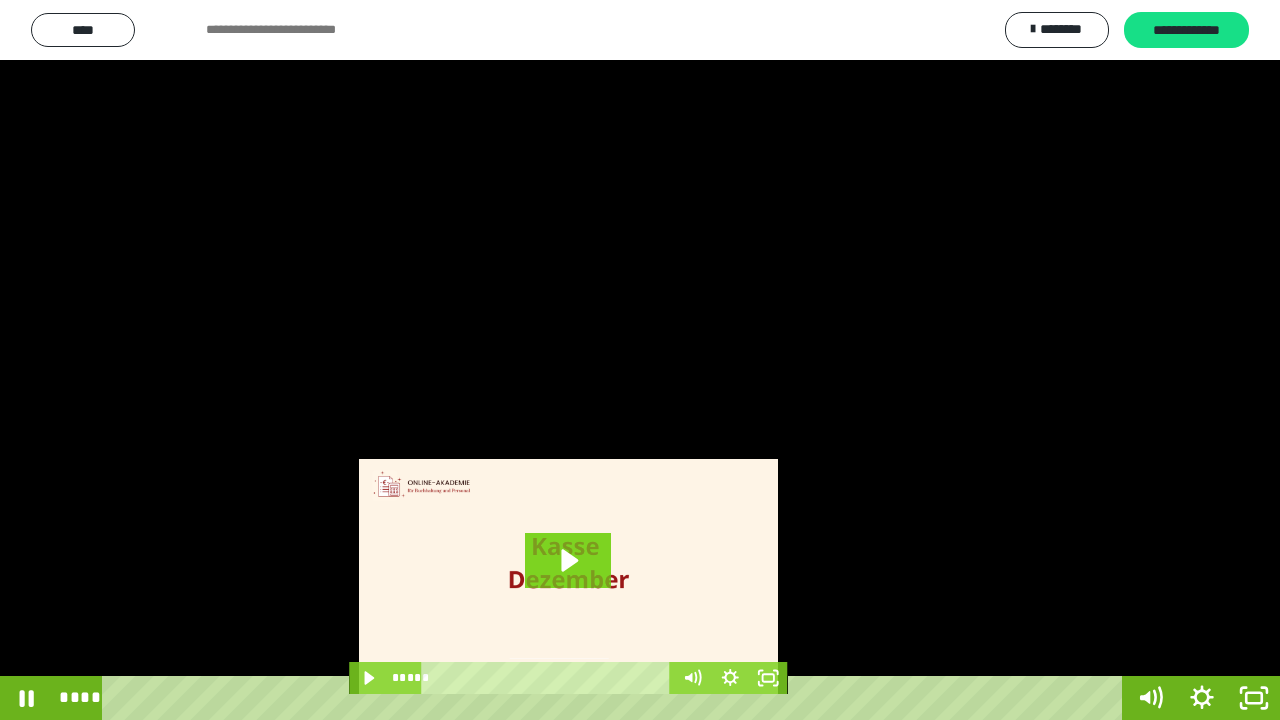 click at bounding box center [640, 360] 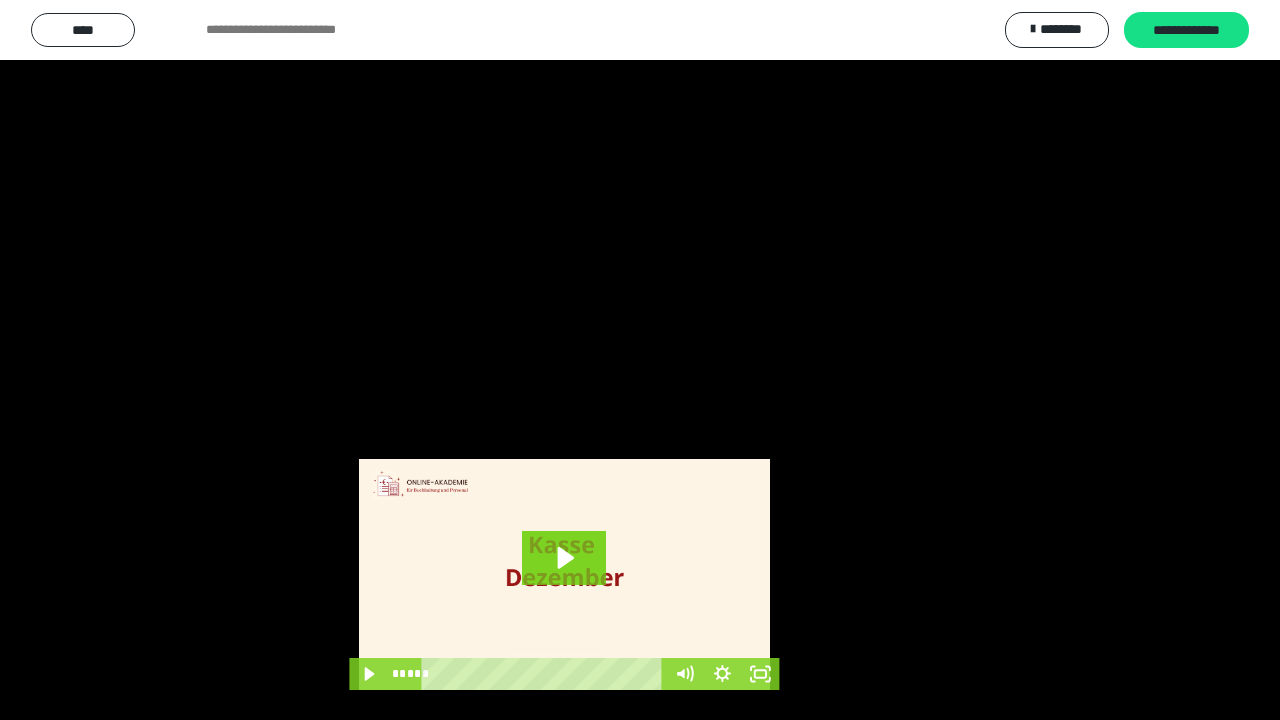scroll, scrollTop: 3971, scrollLeft: 0, axis: vertical 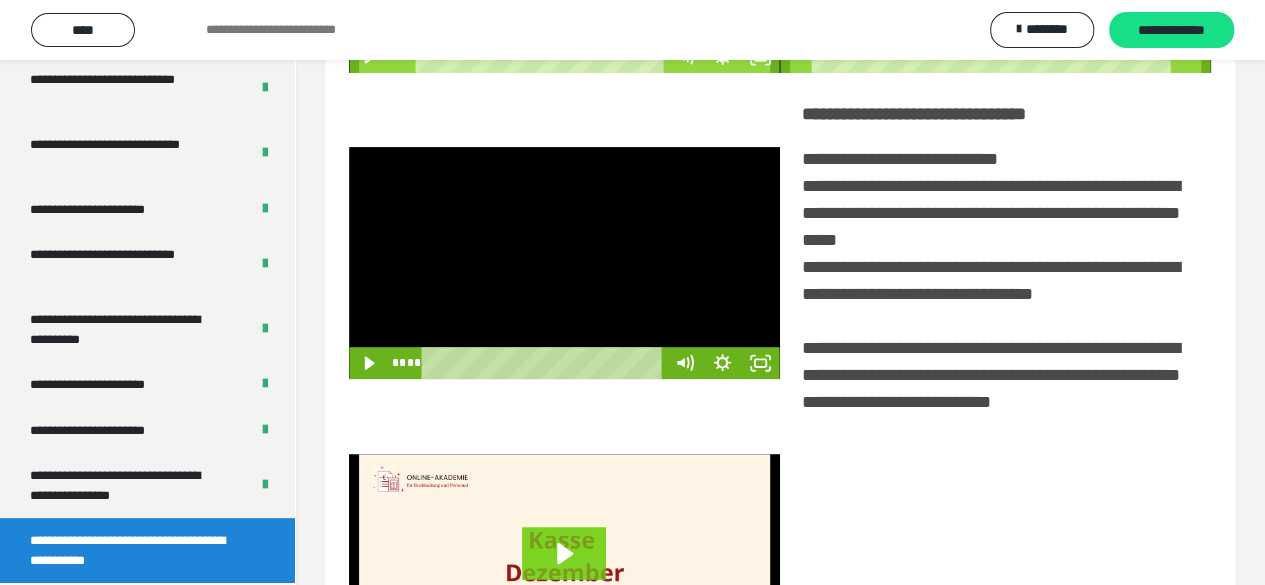 click at bounding box center (564, 263) 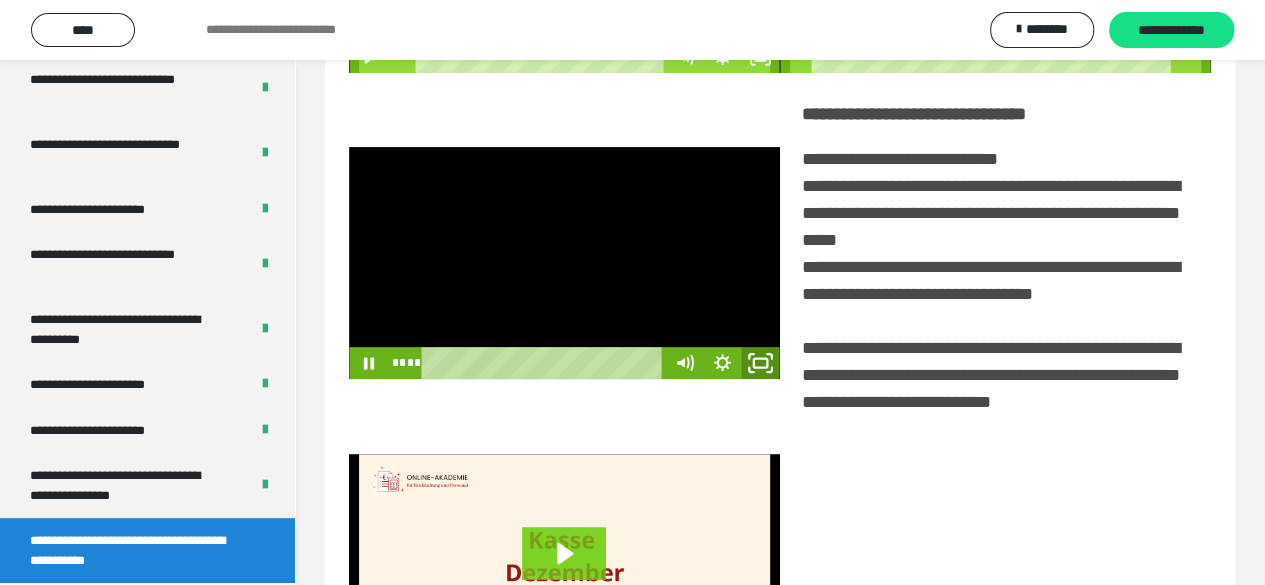 click 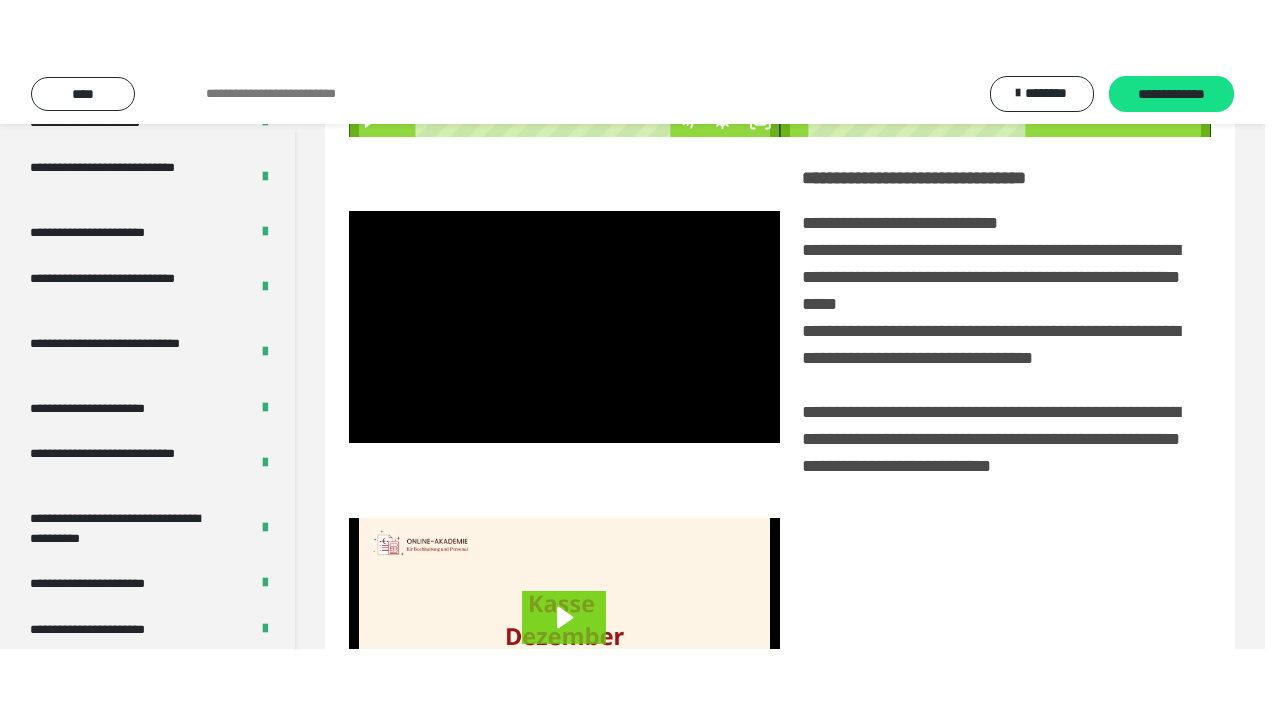 scroll, scrollTop: 3971, scrollLeft: 0, axis: vertical 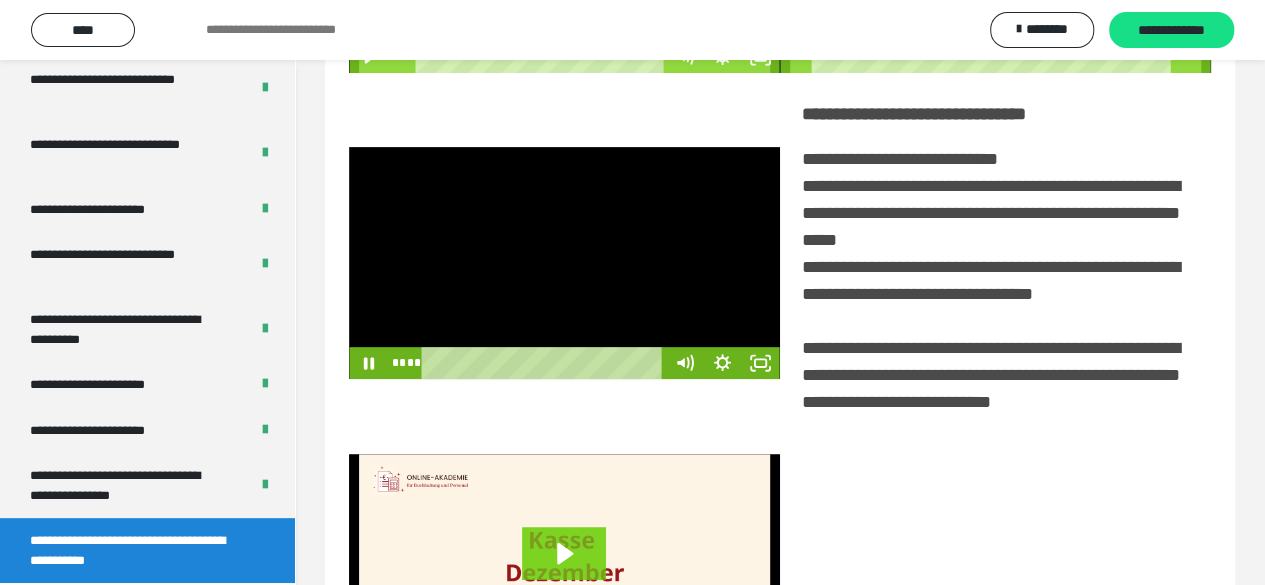 click at bounding box center [564, 263] 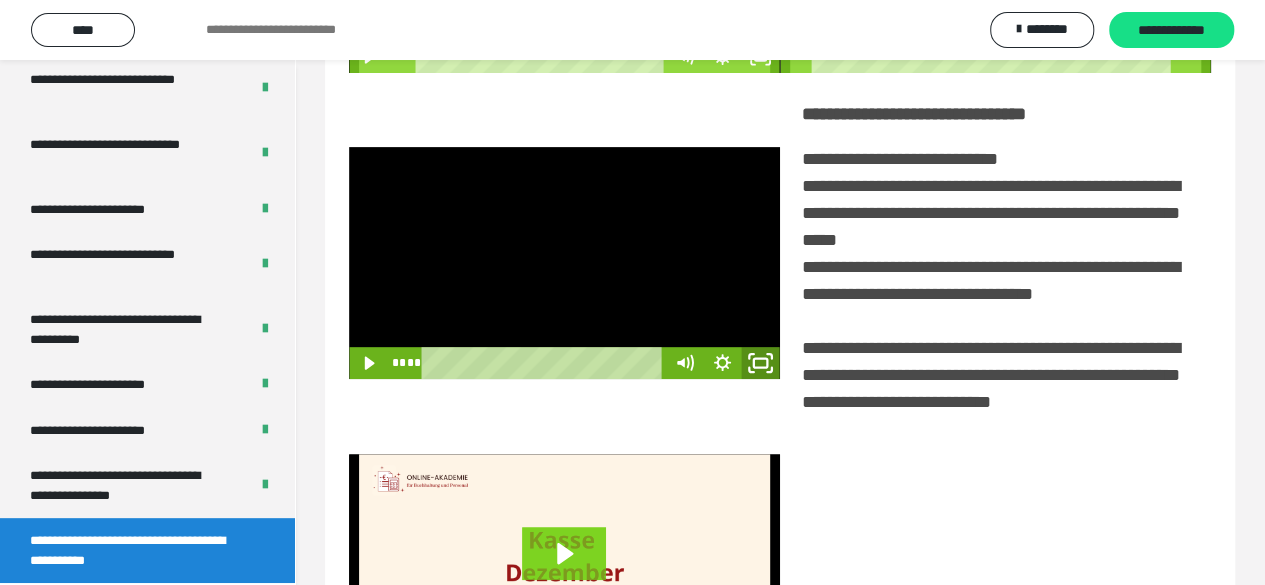 click 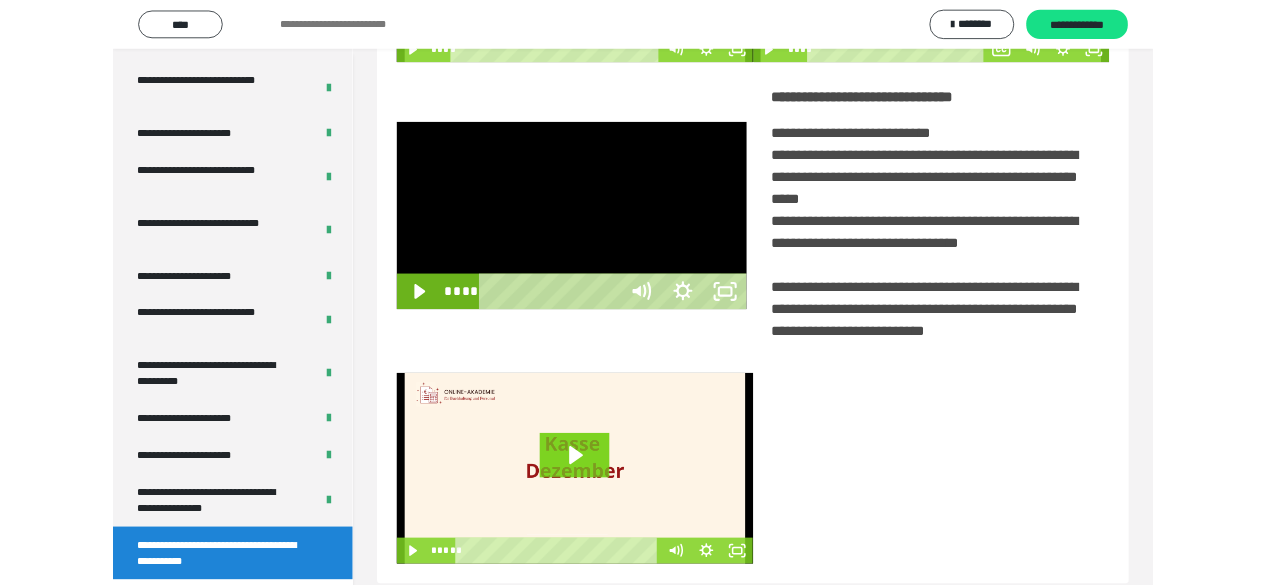scroll, scrollTop: 3836, scrollLeft: 0, axis: vertical 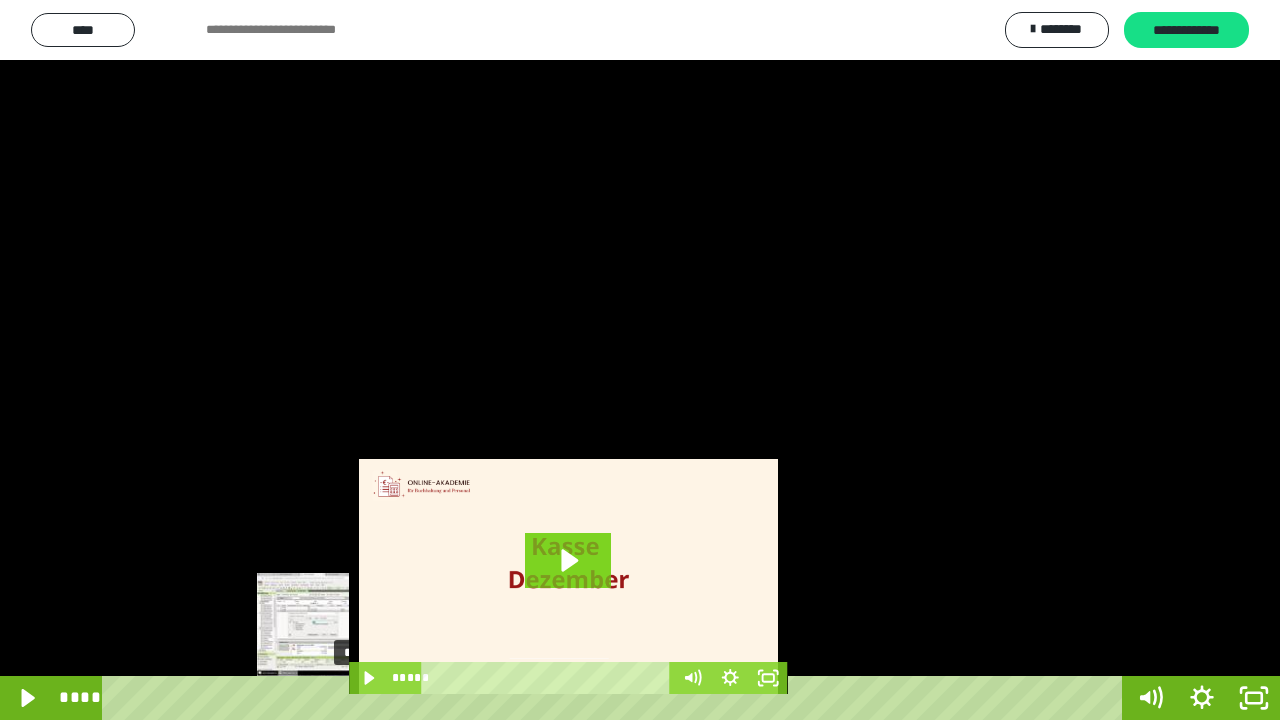 click on "****" at bounding box center [616, 698] 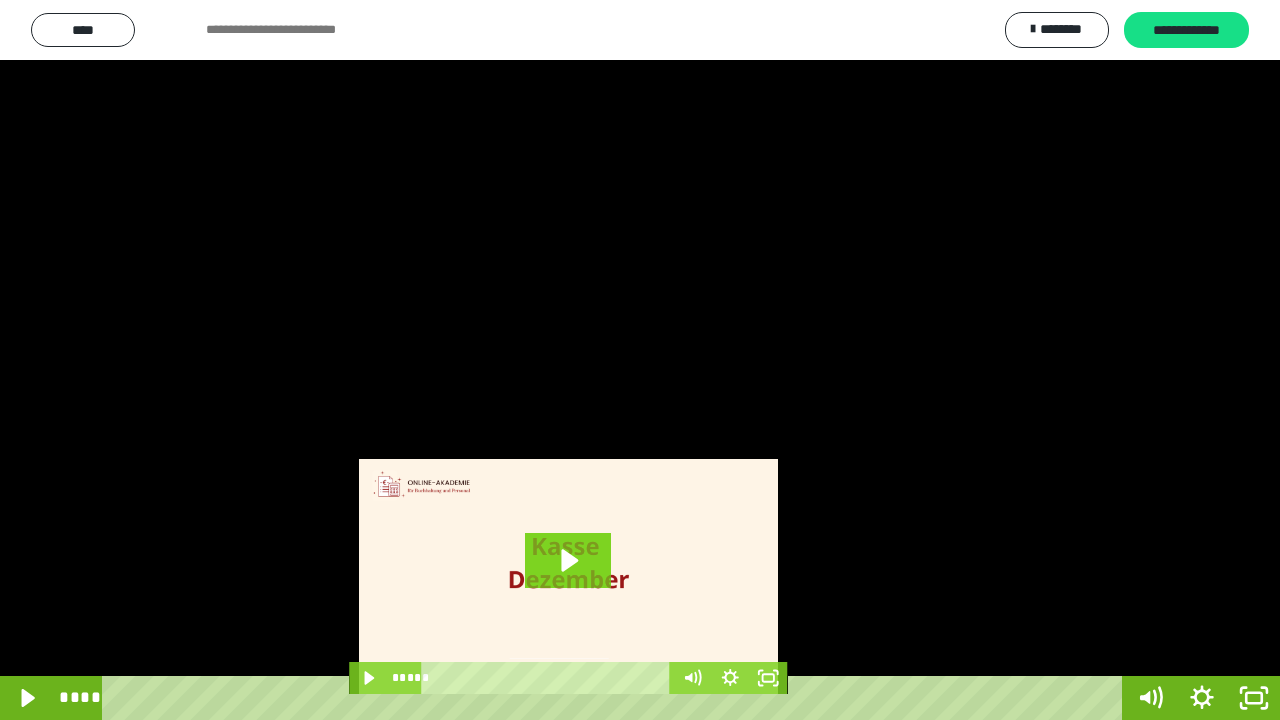 click at bounding box center [640, 360] 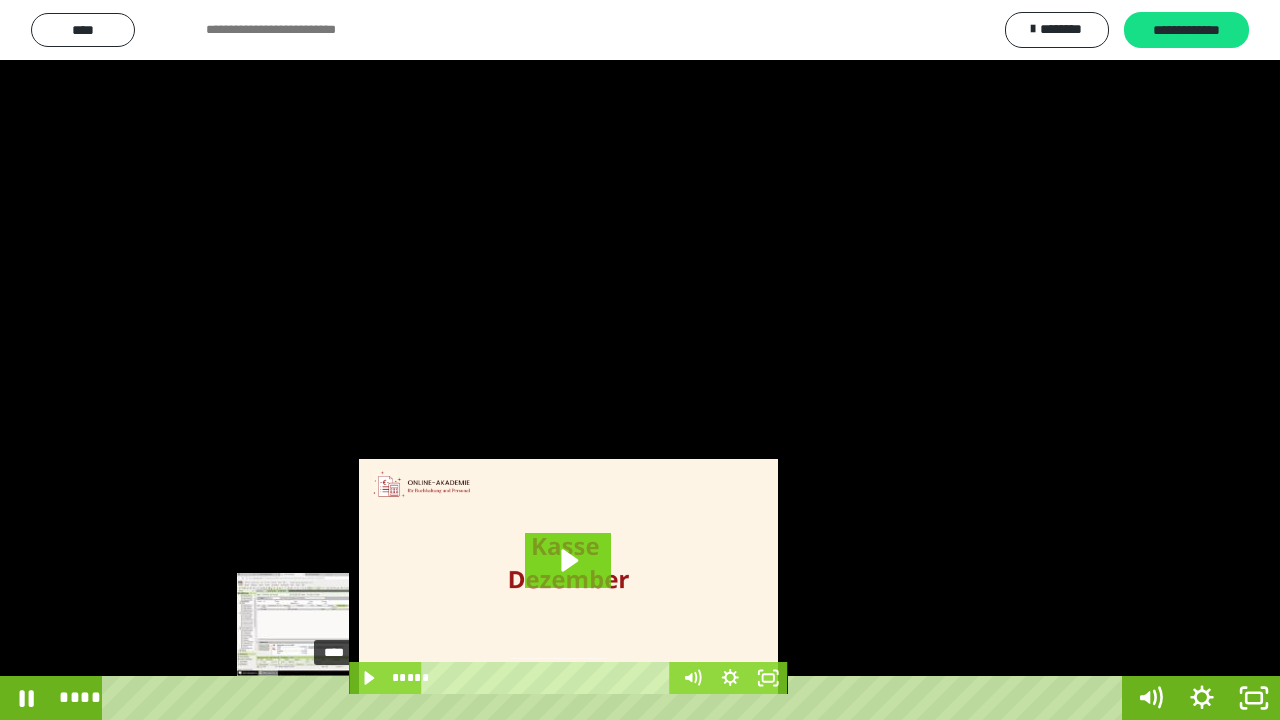 click on "****" at bounding box center [616, 698] 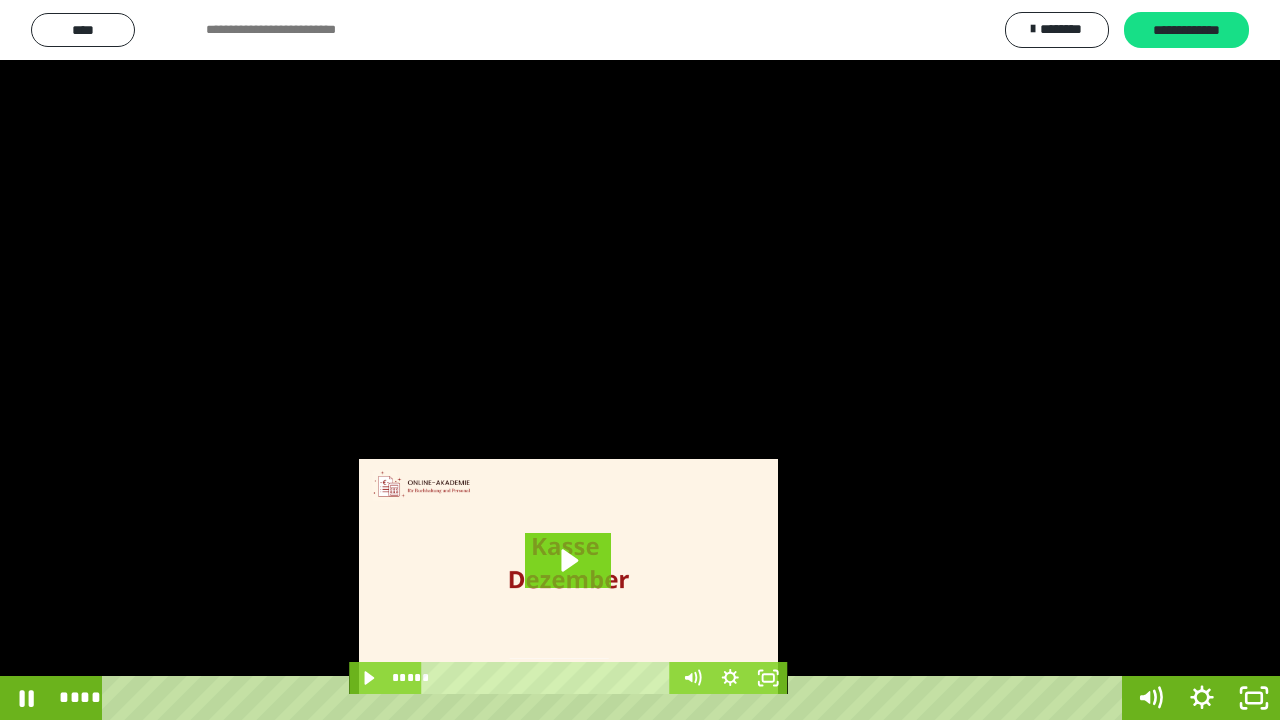 click at bounding box center [640, 360] 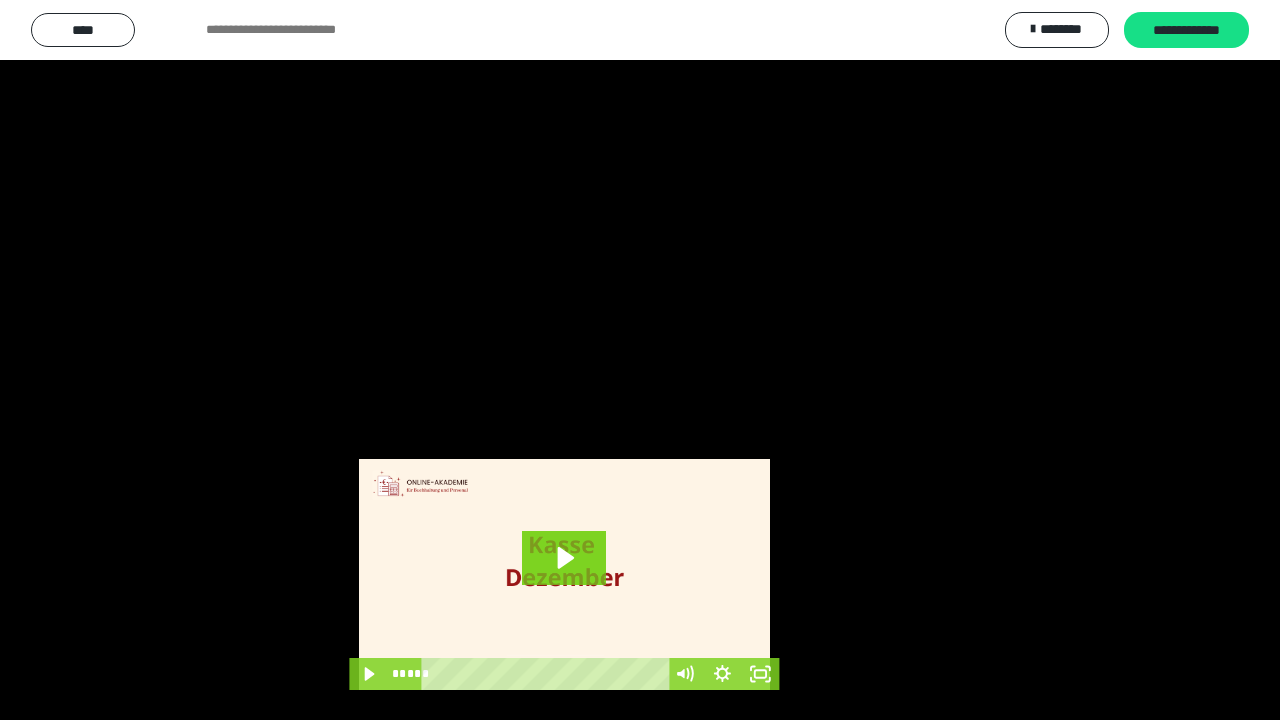scroll, scrollTop: 3971, scrollLeft: 0, axis: vertical 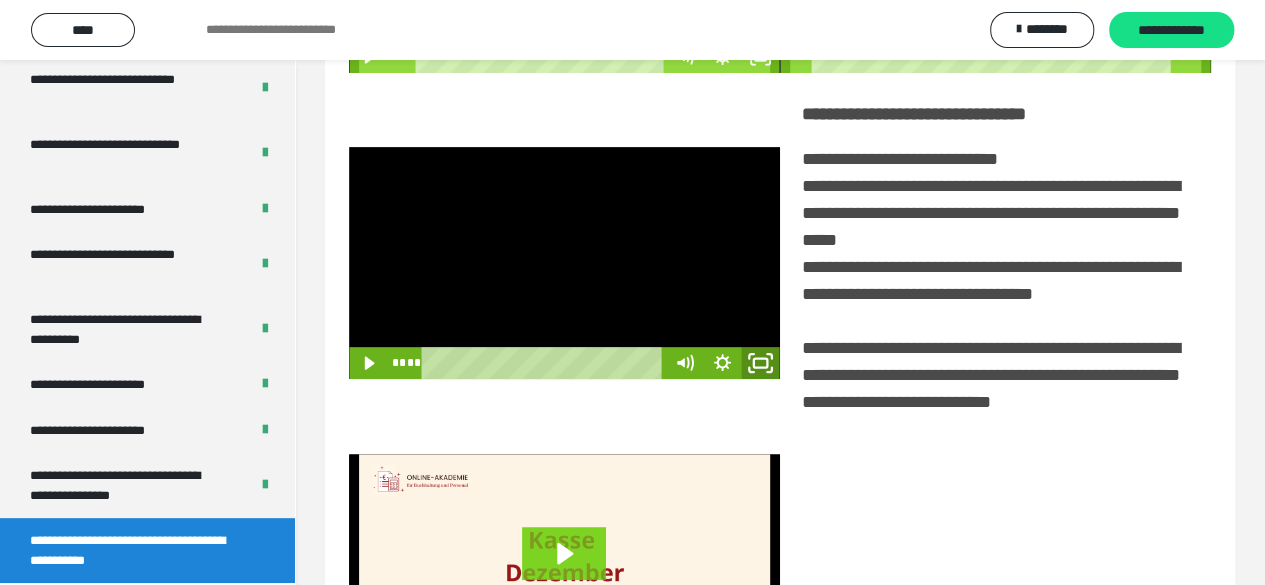 click 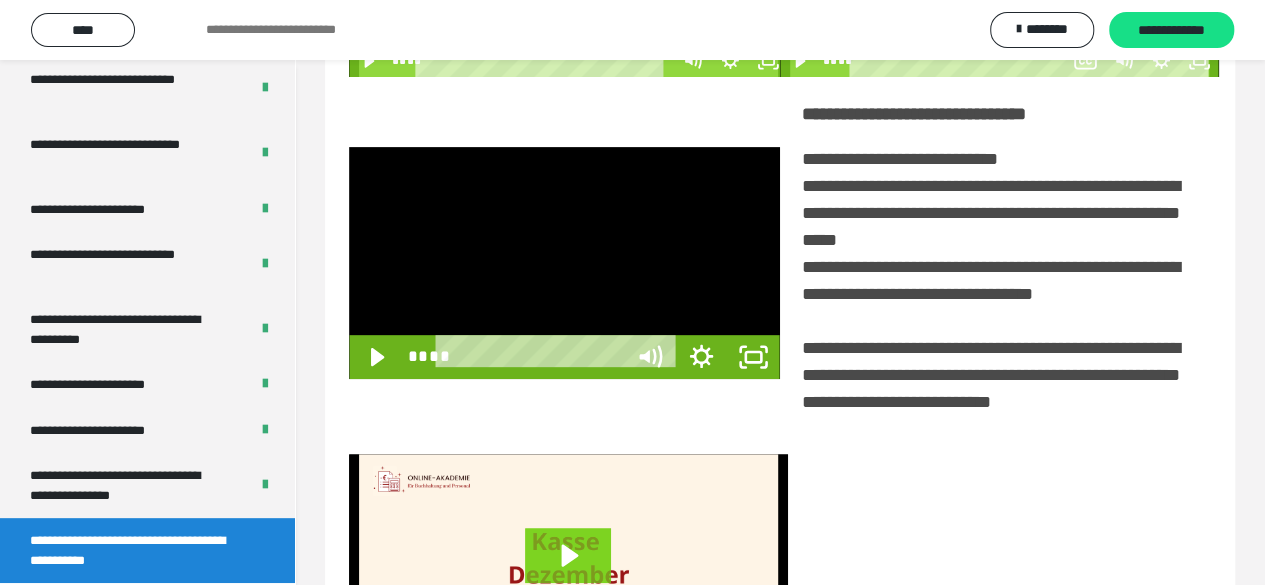scroll, scrollTop: 3836, scrollLeft: 0, axis: vertical 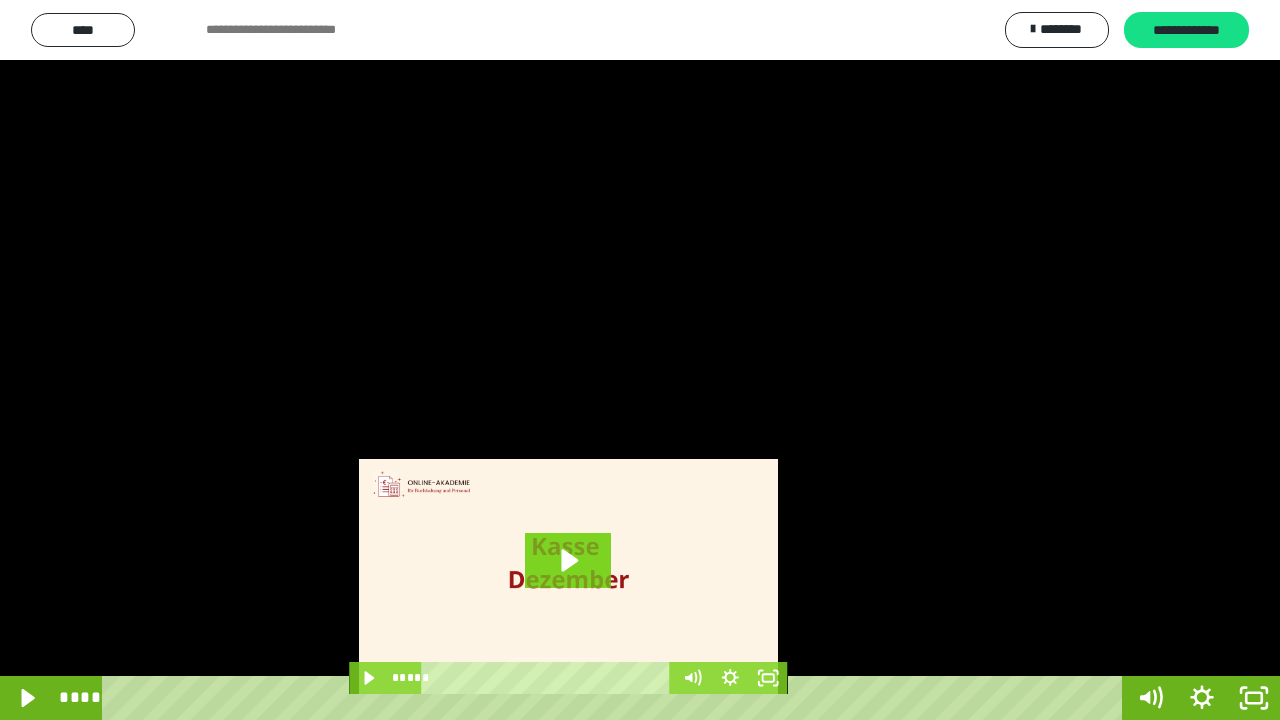 click at bounding box center (640, 360) 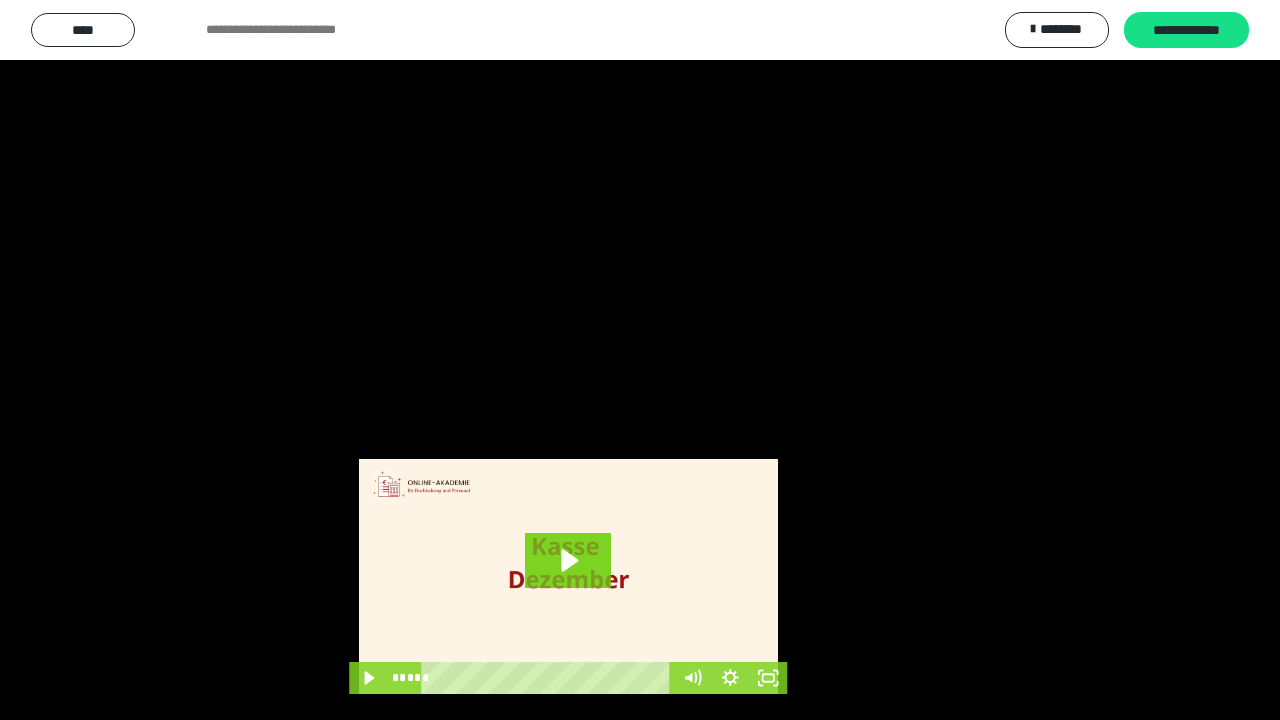 click at bounding box center [640, 360] 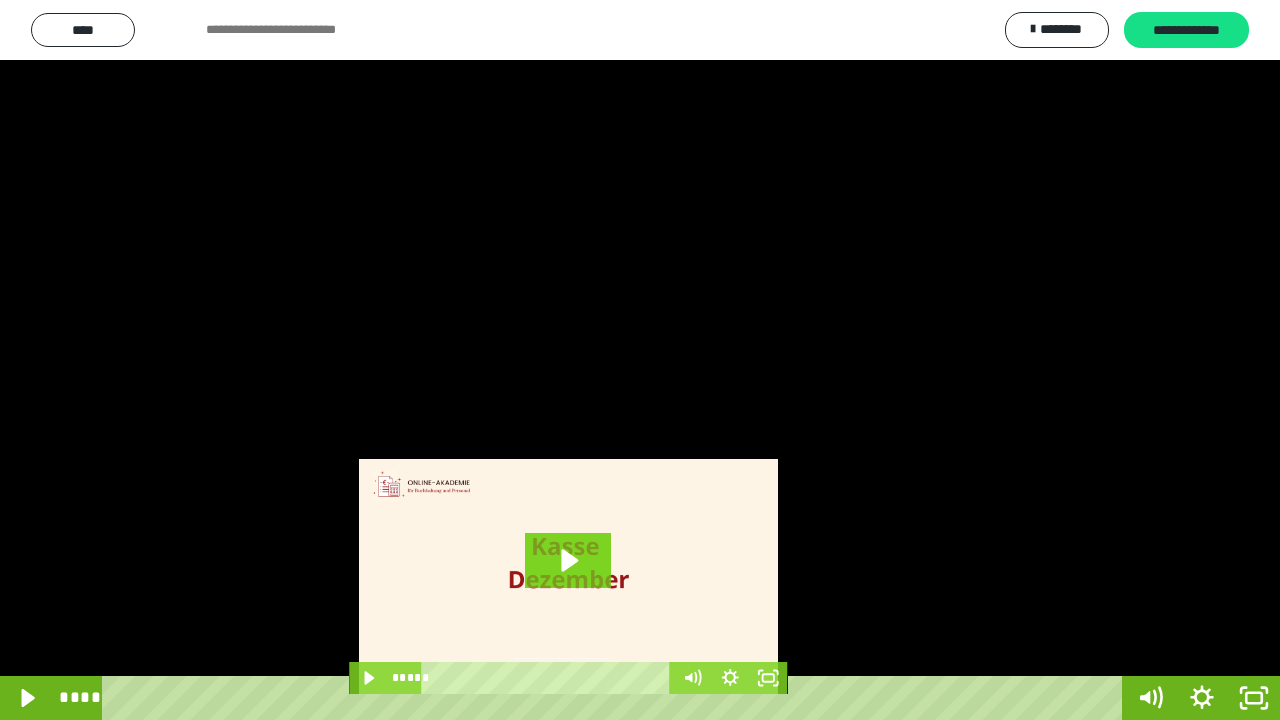 click at bounding box center (640, 360) 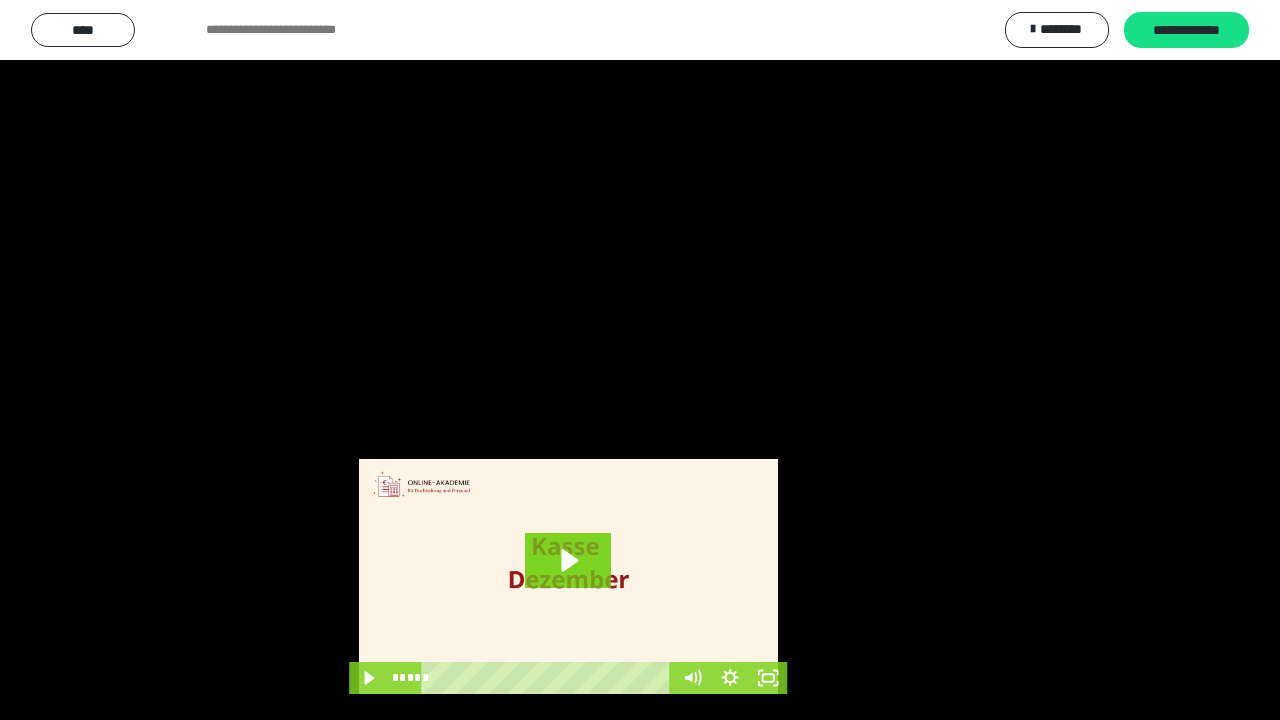 click at bounding box center (640, 360) 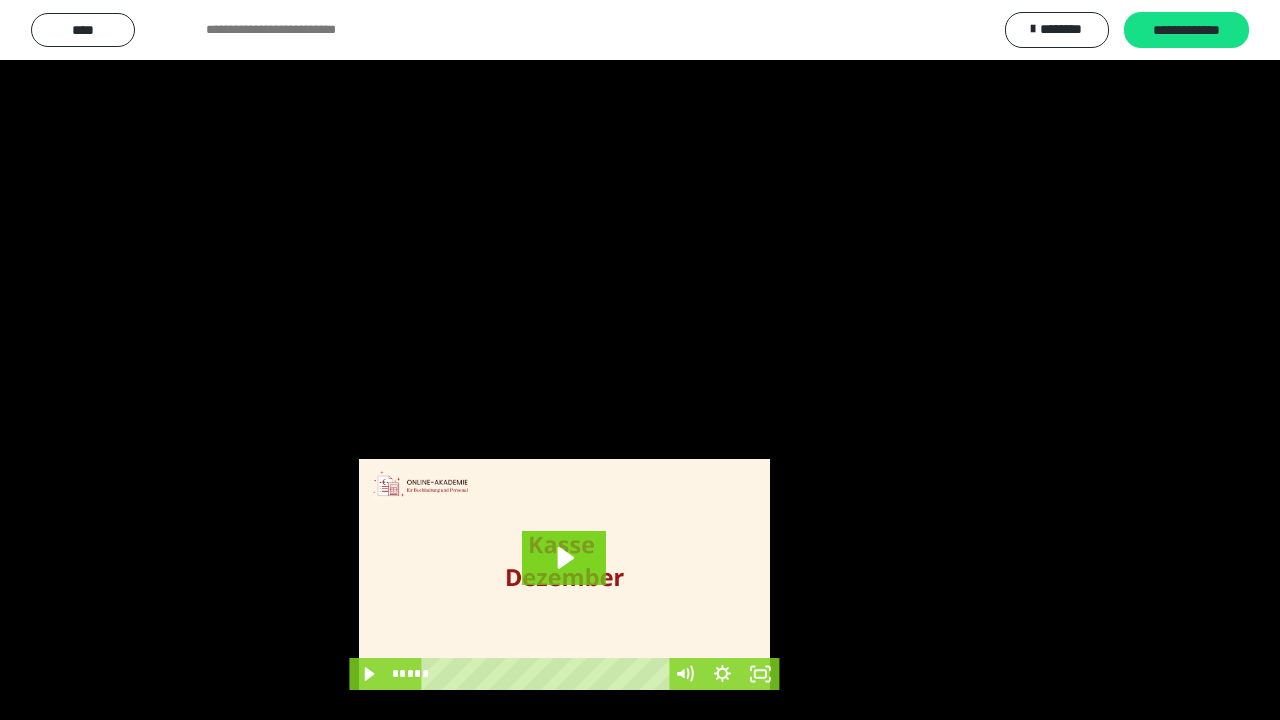 scroll, scrollTop: 3971, scrollLeft: 0, axis: vertical 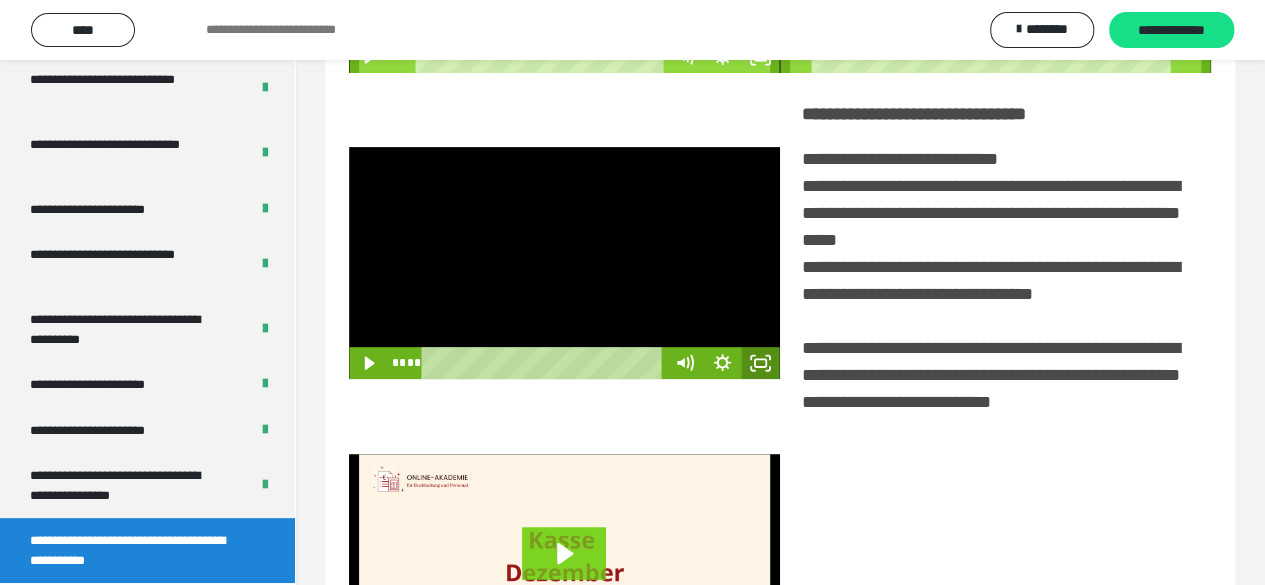 click 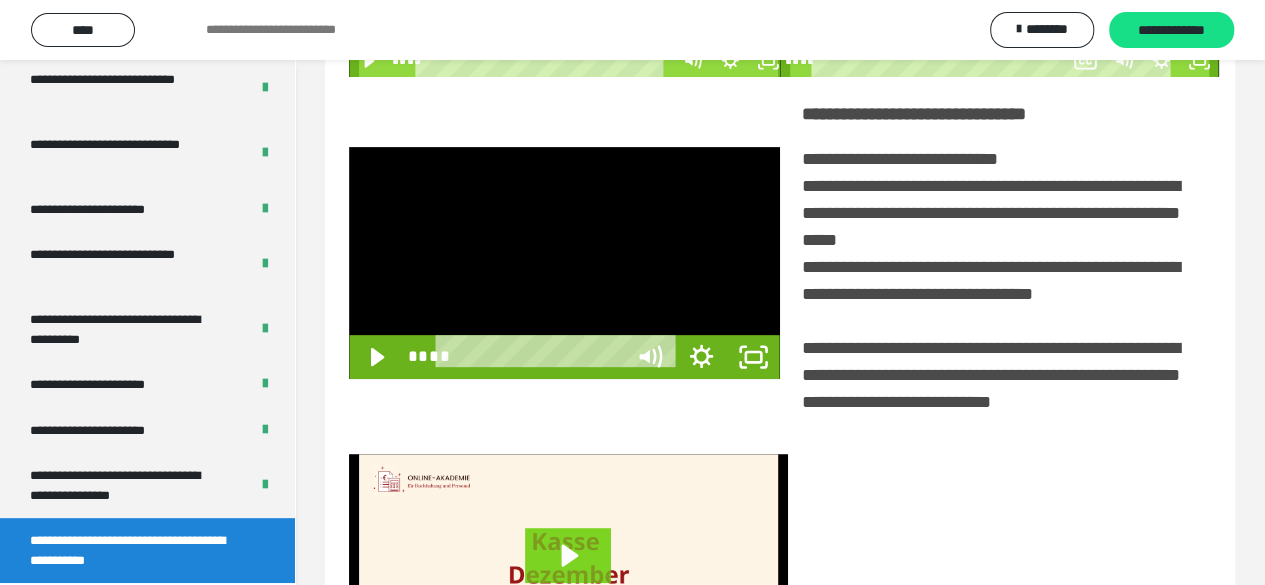 scroll, scrollTop: 3836, scrollLeft: 0, axis: vertical 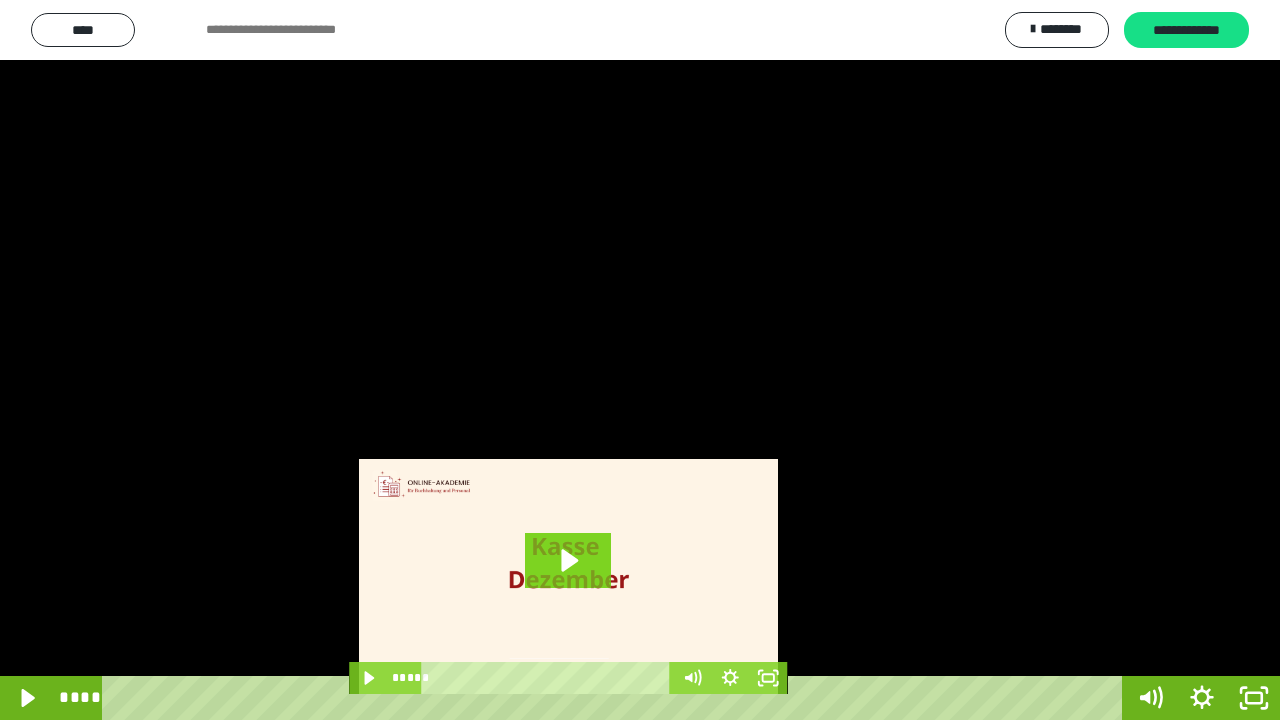 click at bounding box center [640, 360] 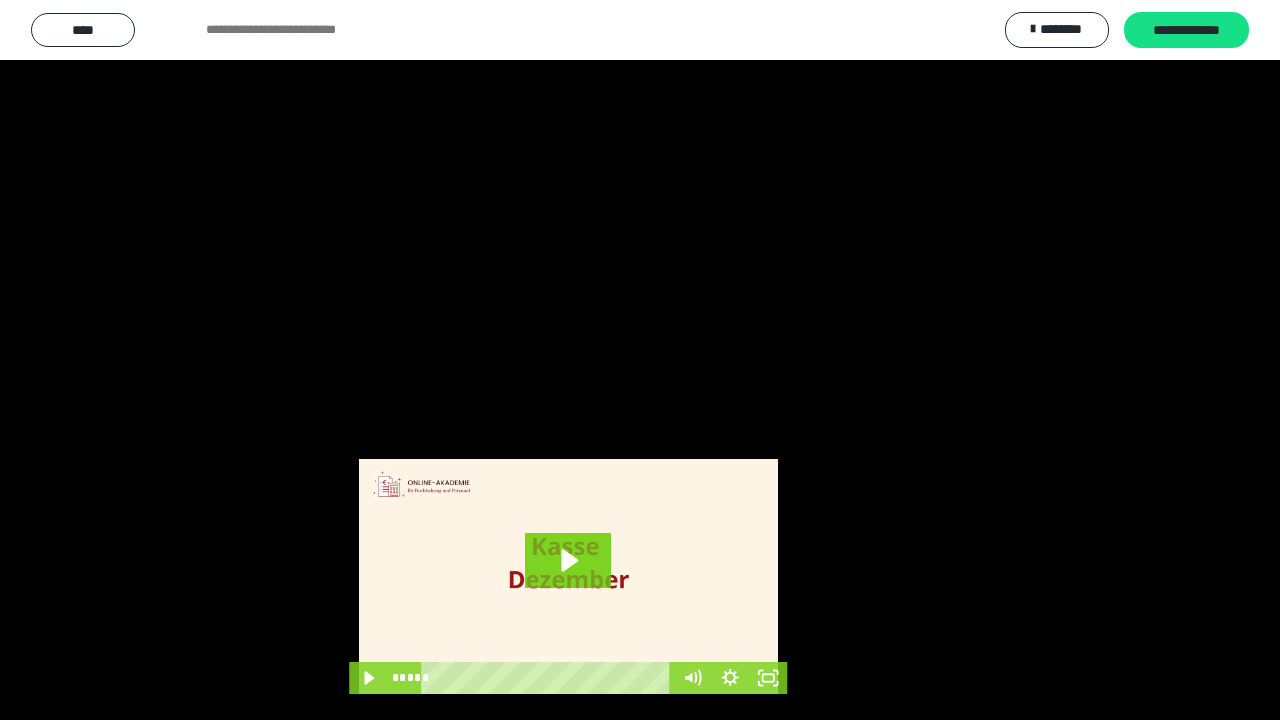 click at bounding box center (640, 360) 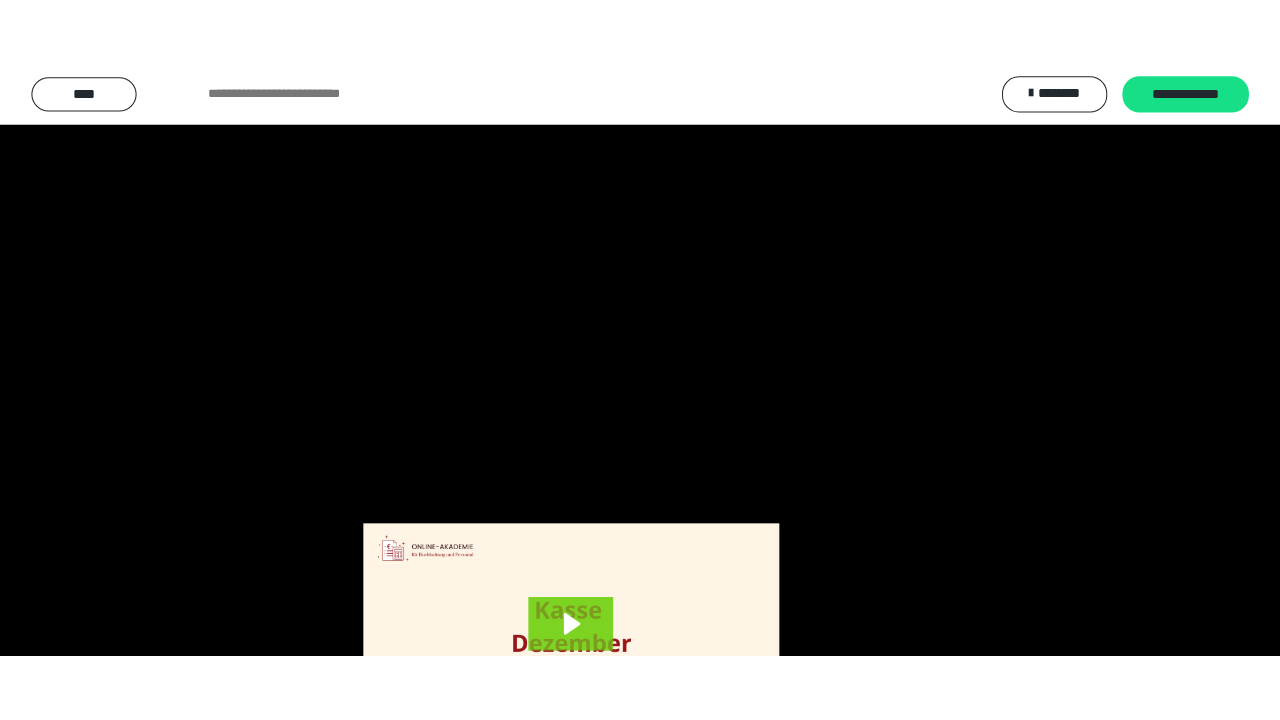 scroll, scrollTop: 3971, scrollLeft: 0, axis: vertical 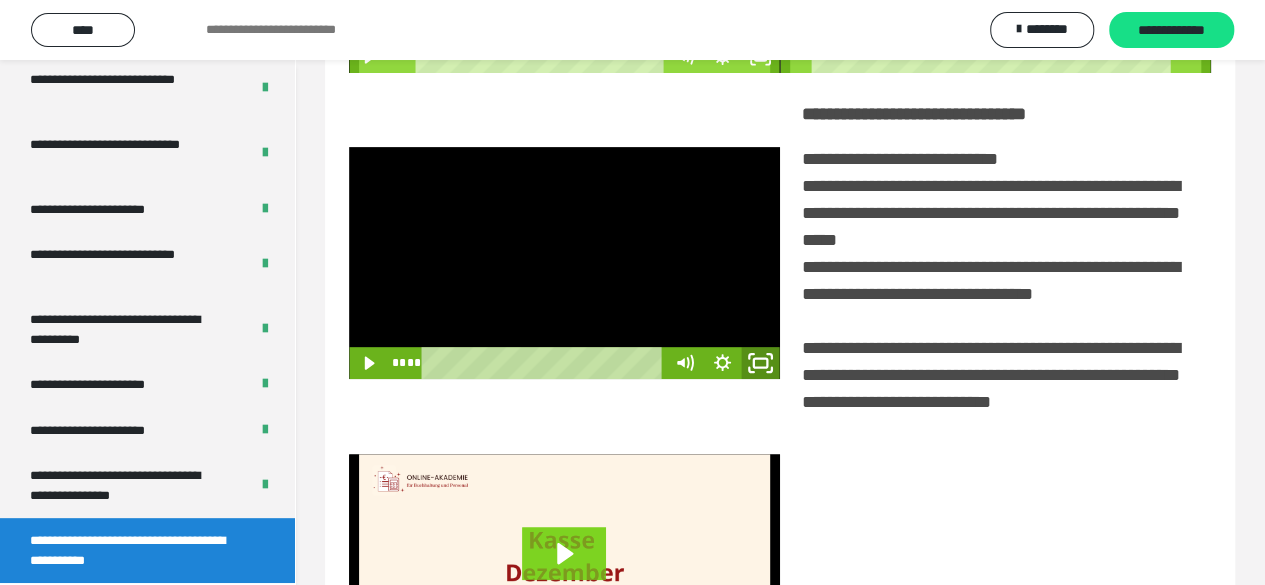 click 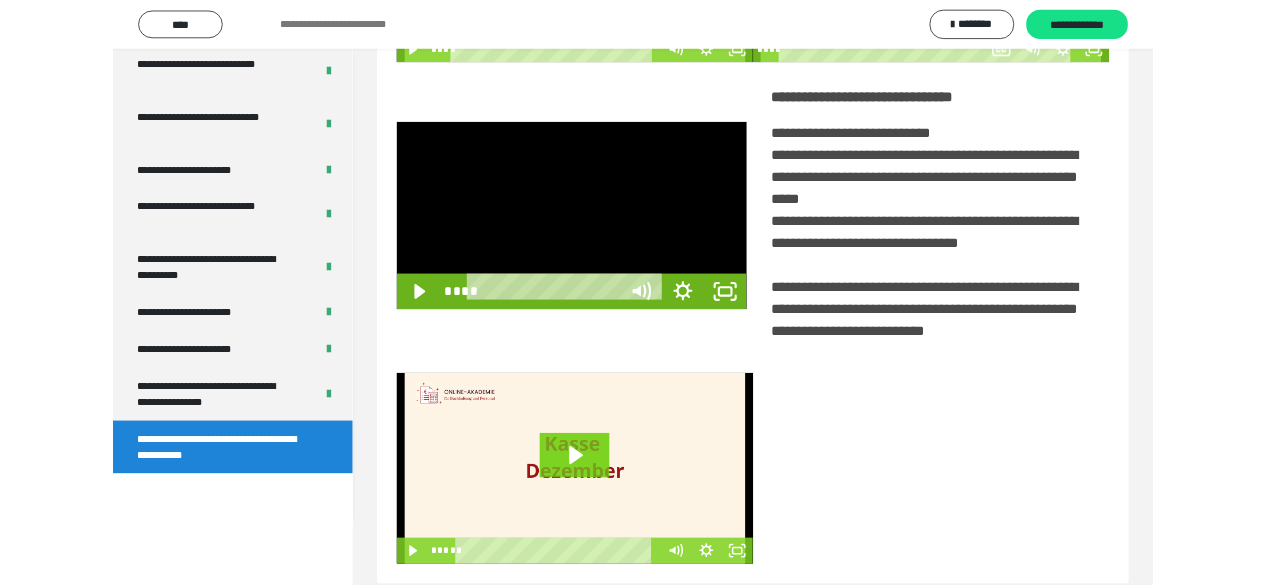 scroll, scrollTop: 3836, scrollLeft: 0, axis: vertical 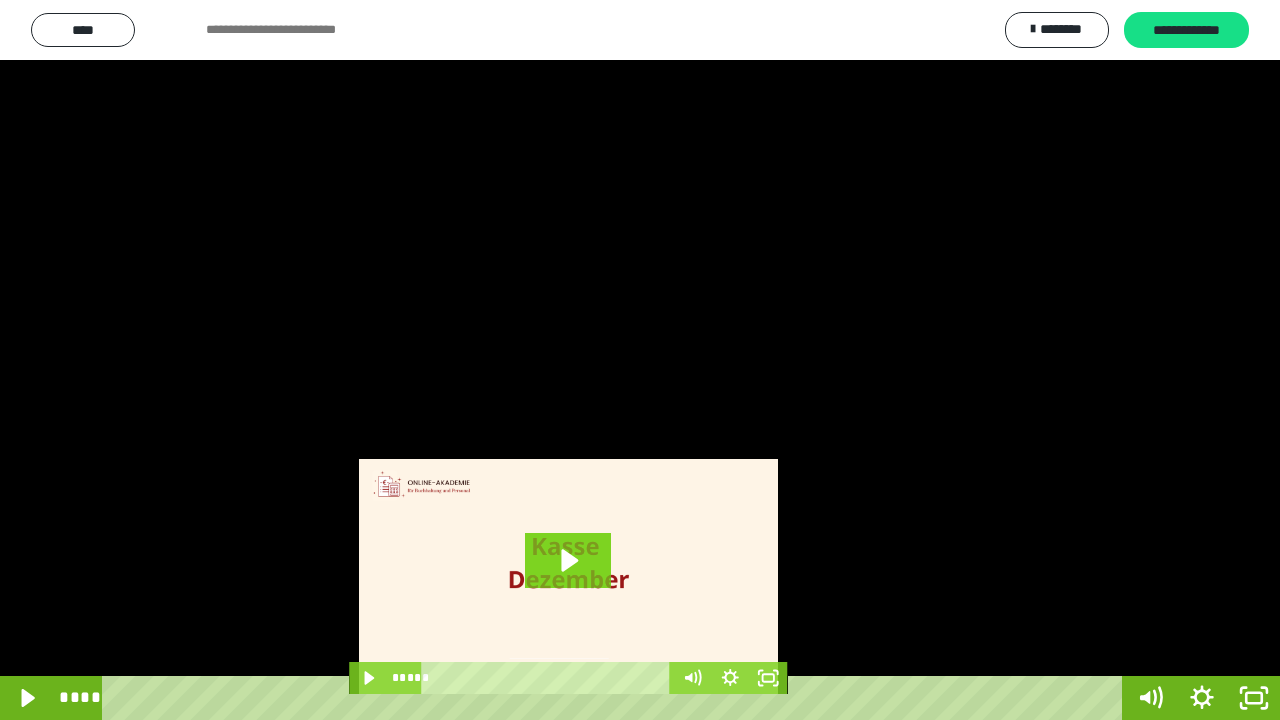 click at bounding box center [640, 360] 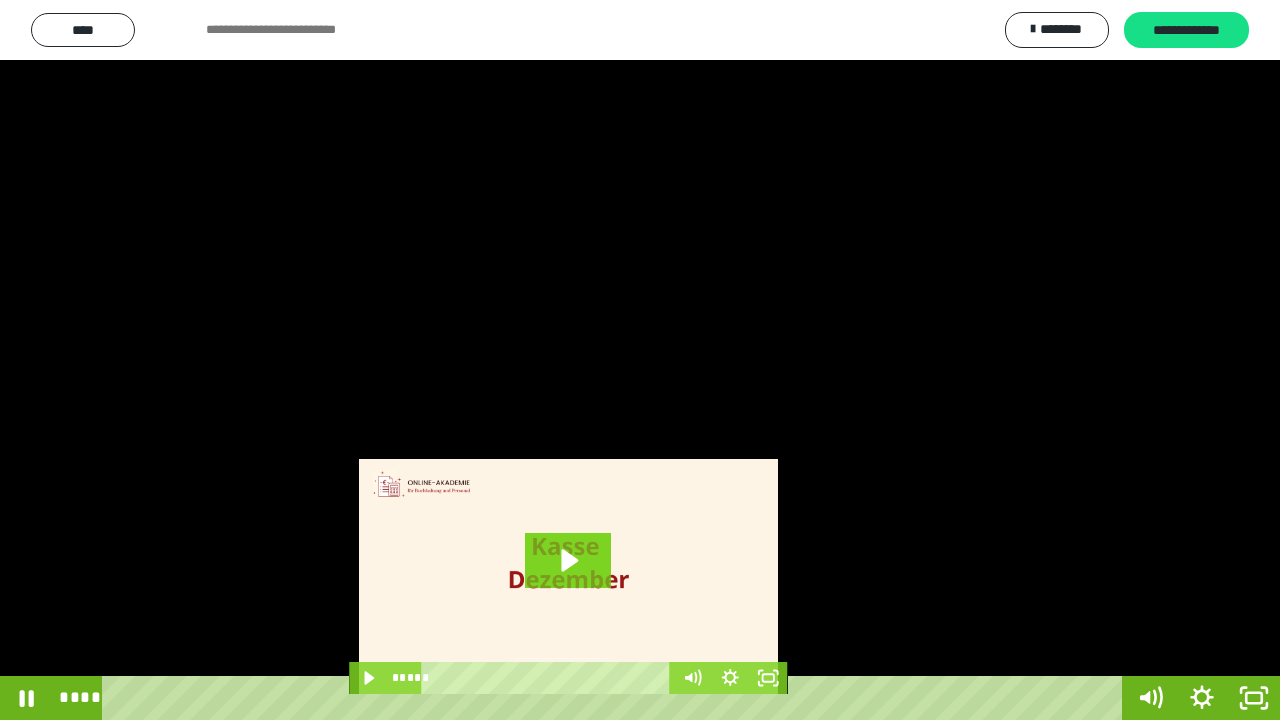 click on "****" at bounding box center (616, 698) 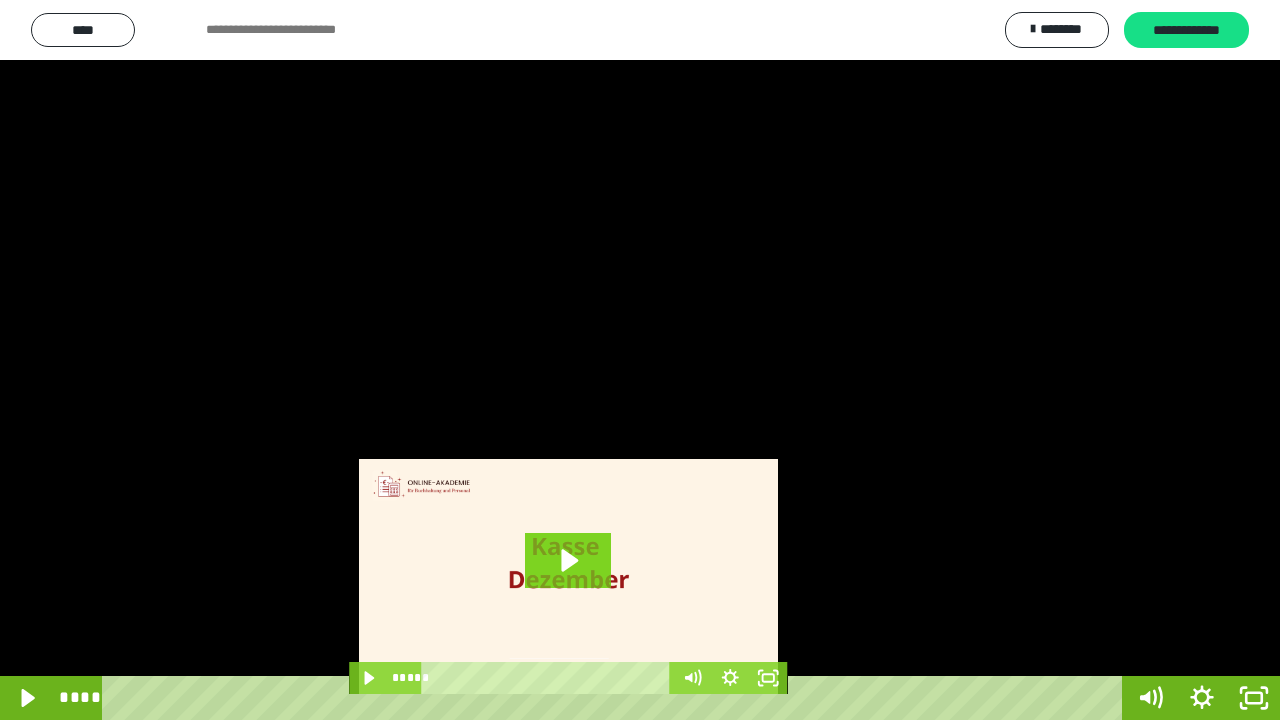 click at bounding box center [545, 698] 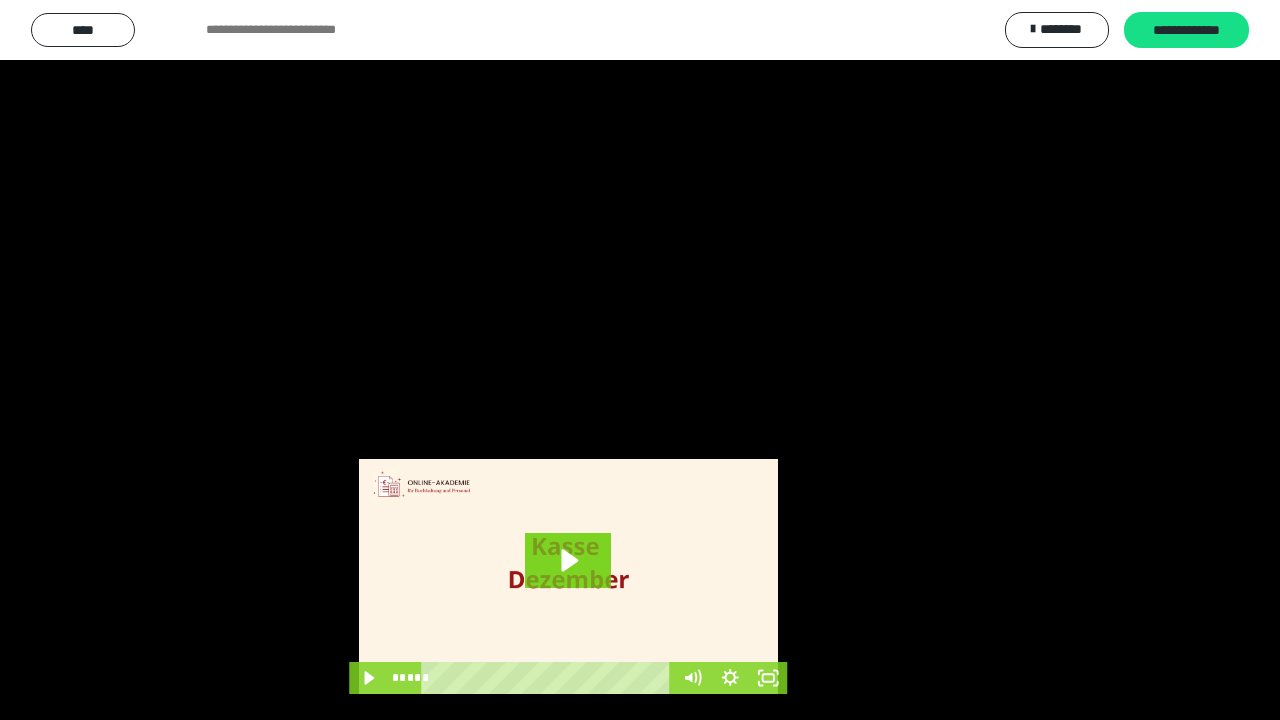click at bounding box center (640, 360) 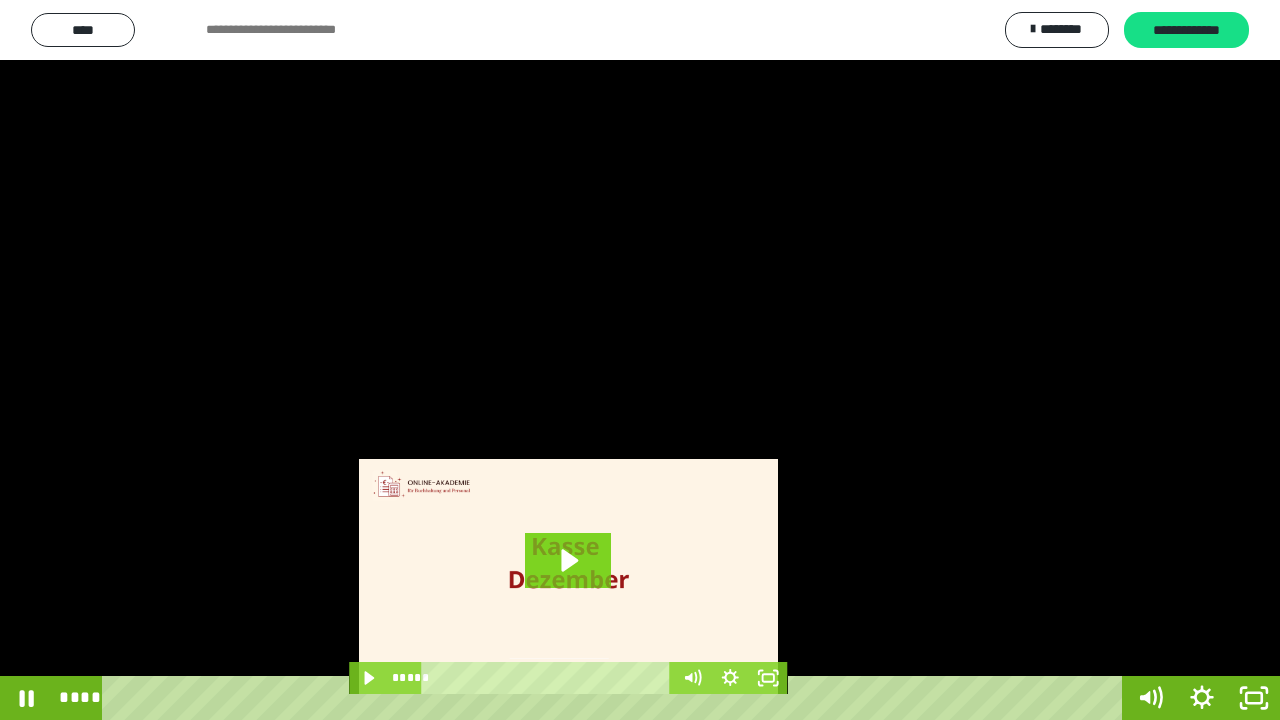 click at bounding box center (640, 360) 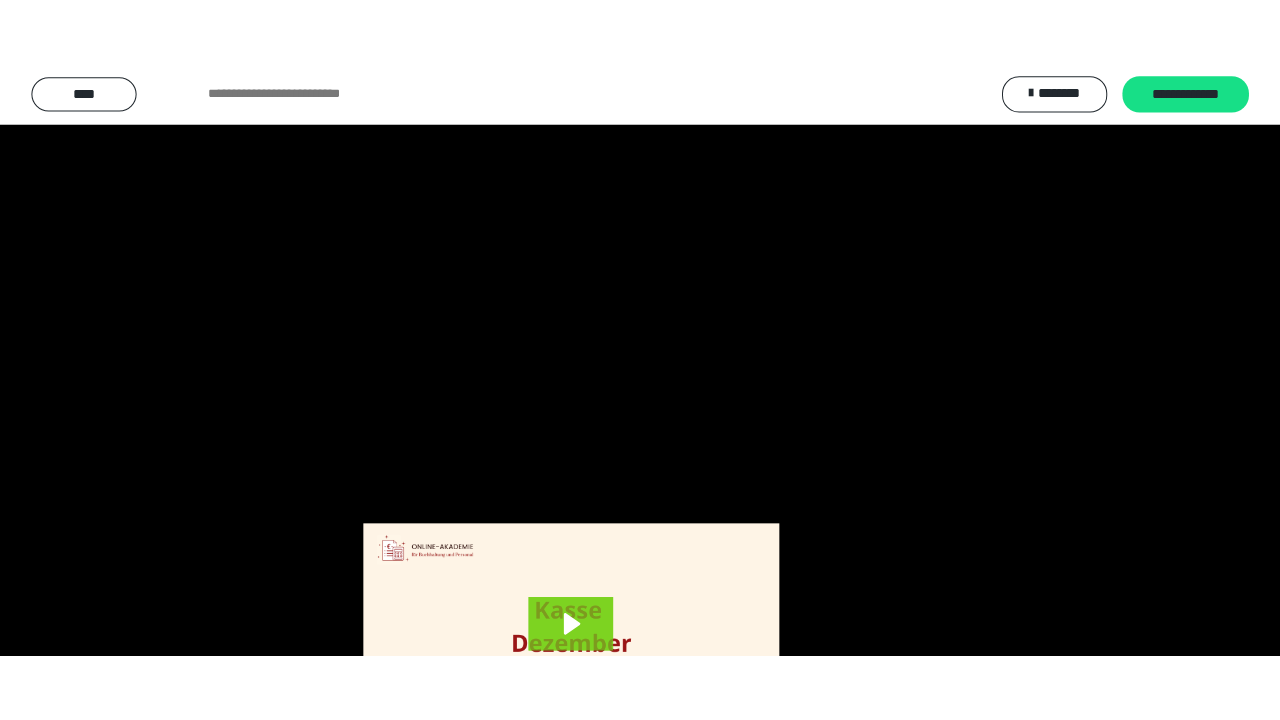 scroll, scrollTop: 3971, scrollLeft: 0, axis: vertical 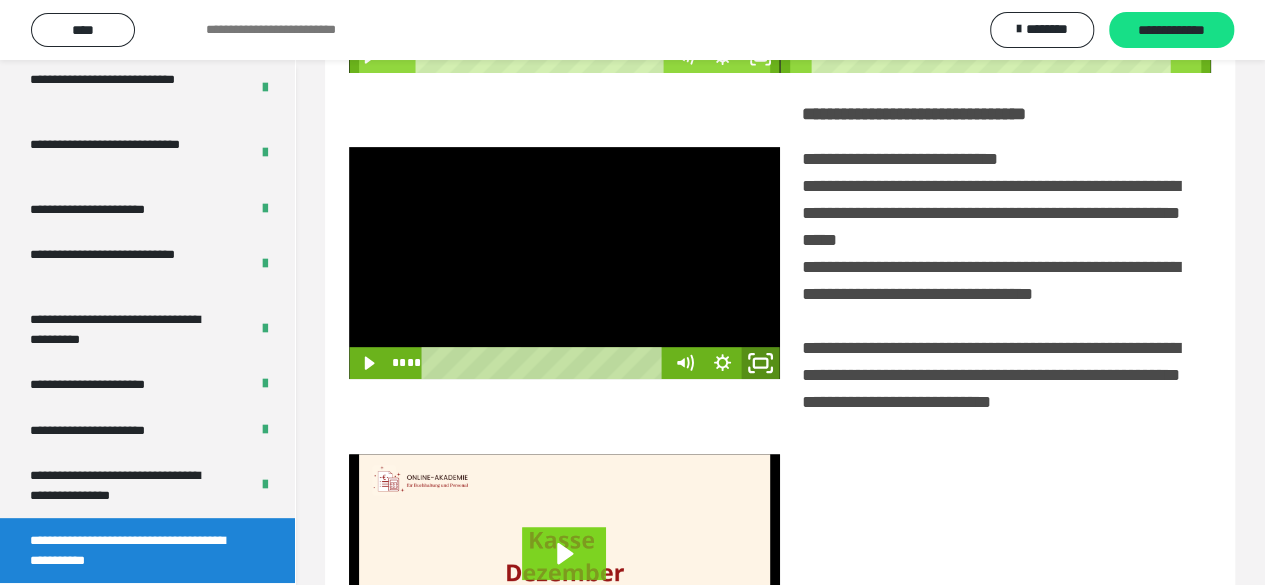 click 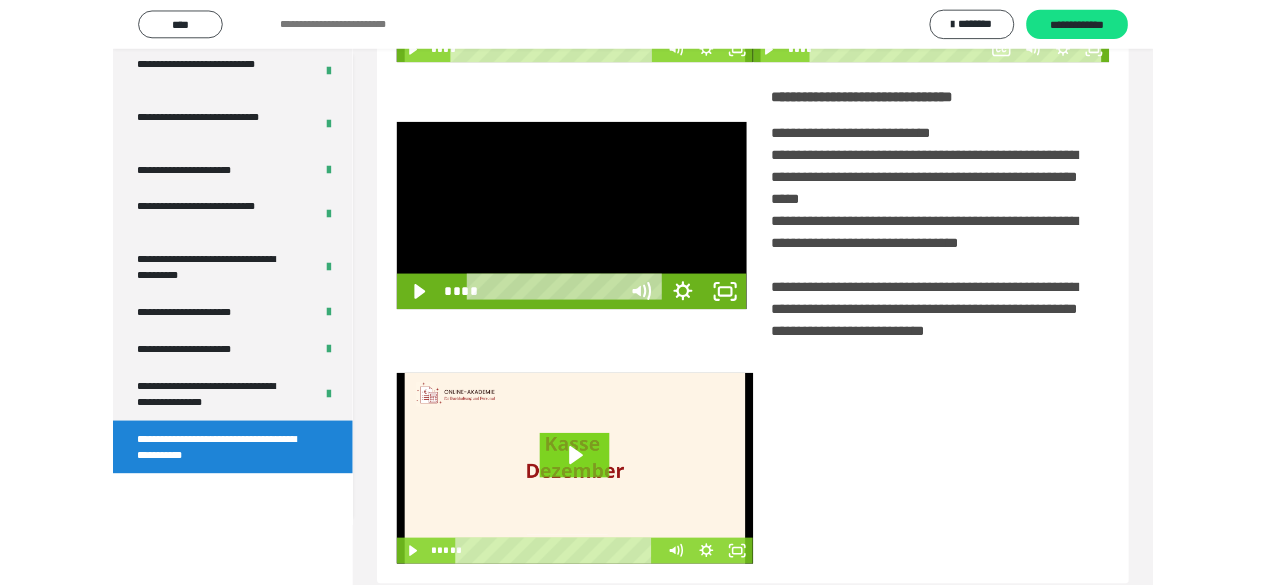 scroll, scrollTop: 3836, scrollLeft: 0, axis: vertical 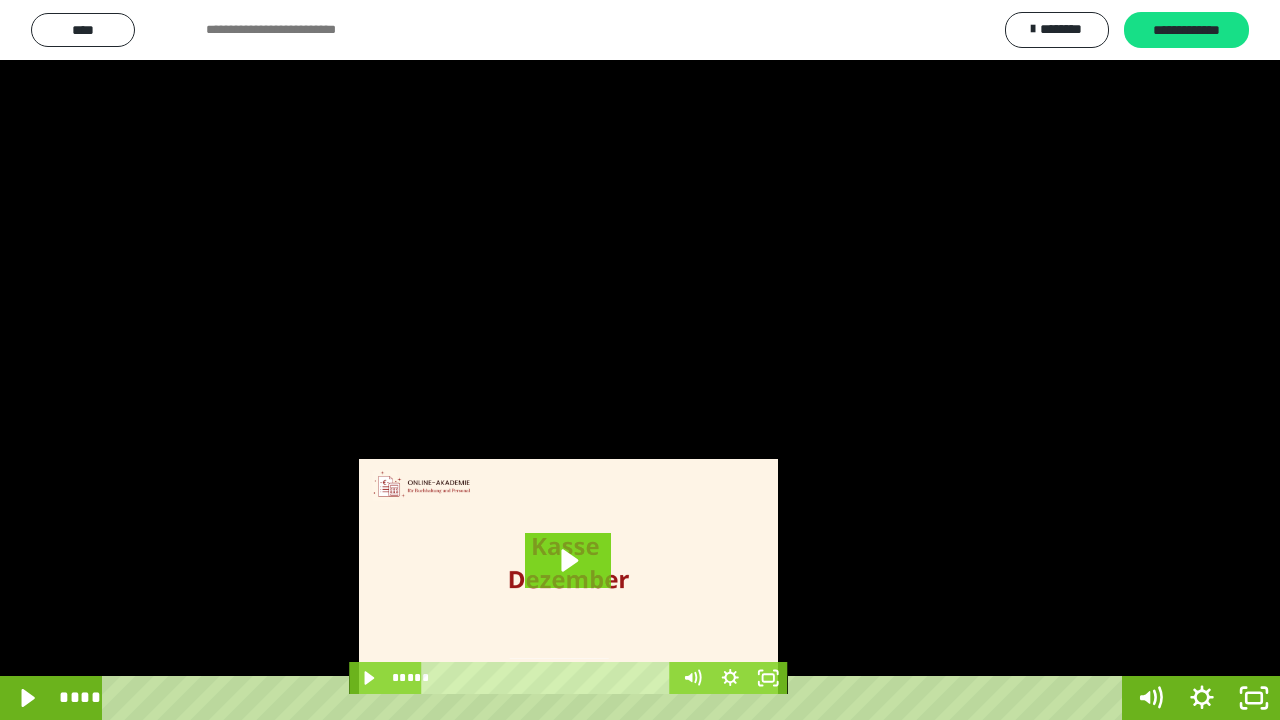 click at bounding box center [640, 360] 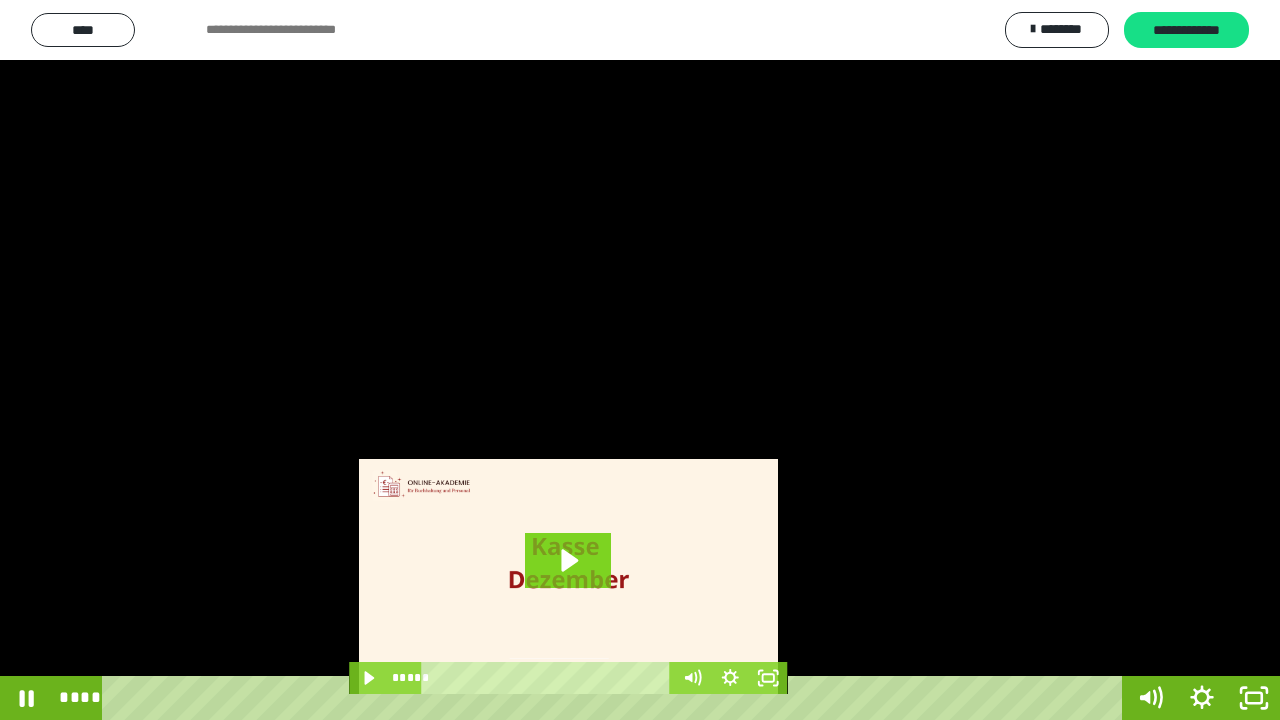 click on "****" at bounding box center [616, 698] 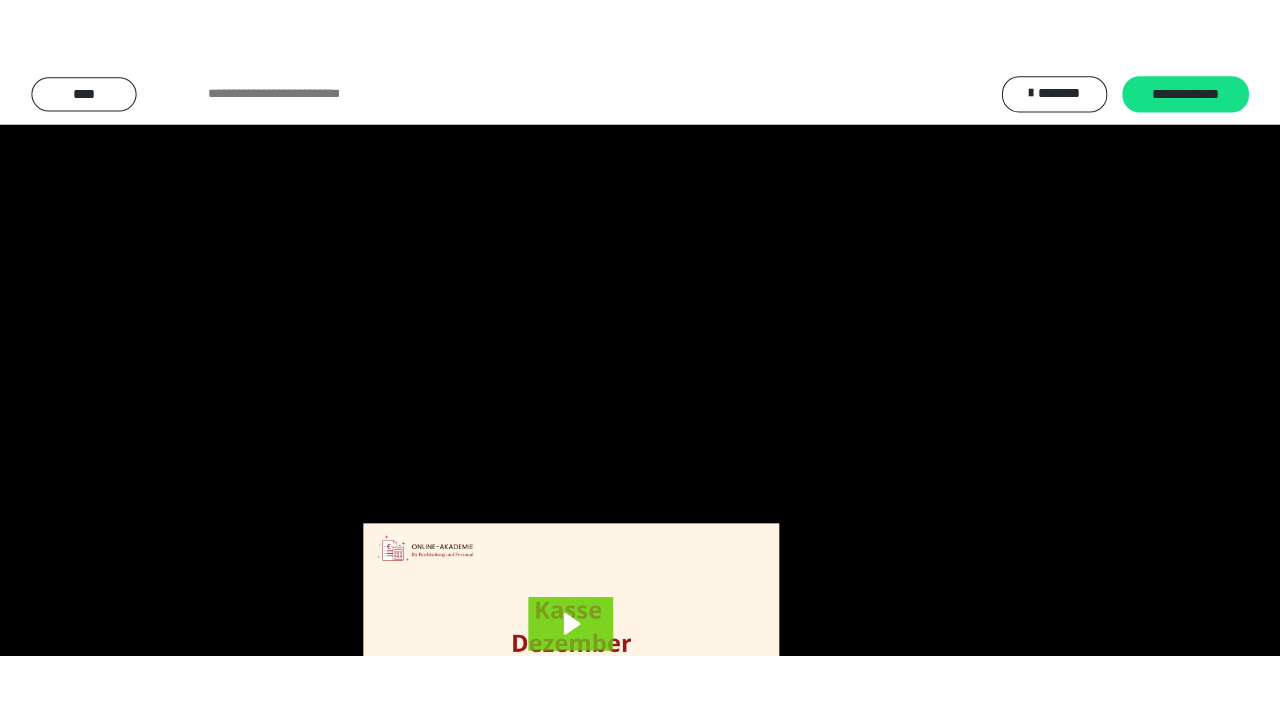scroll, scrollTop: 3971, scrollLeft: 0, axis: vertical 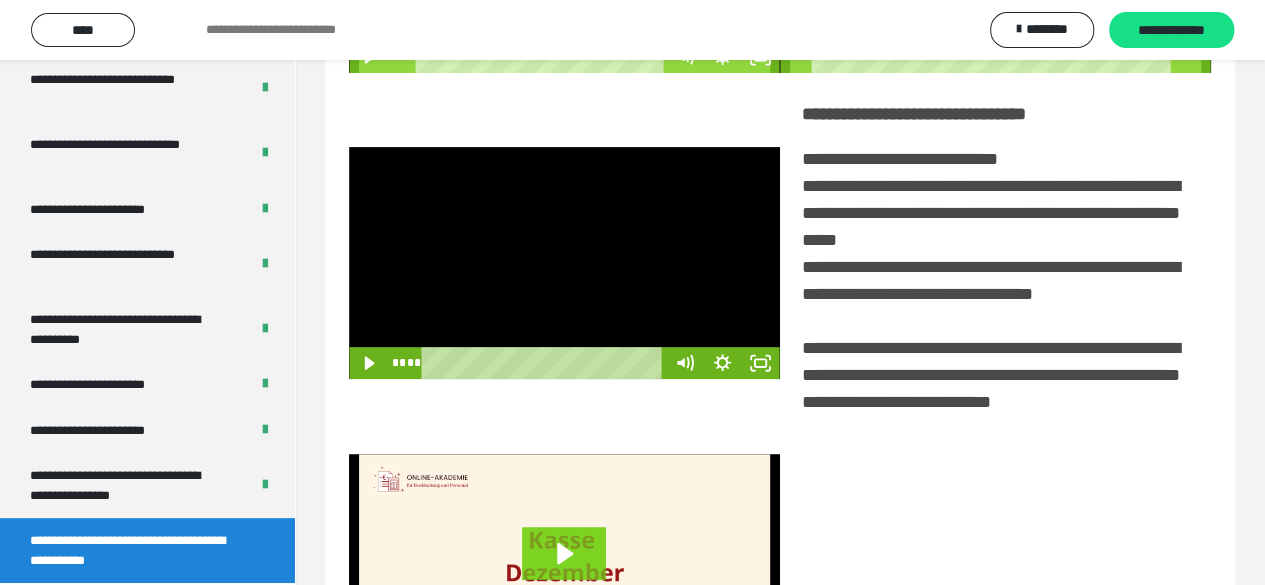 click at bounding box center [564, 263] 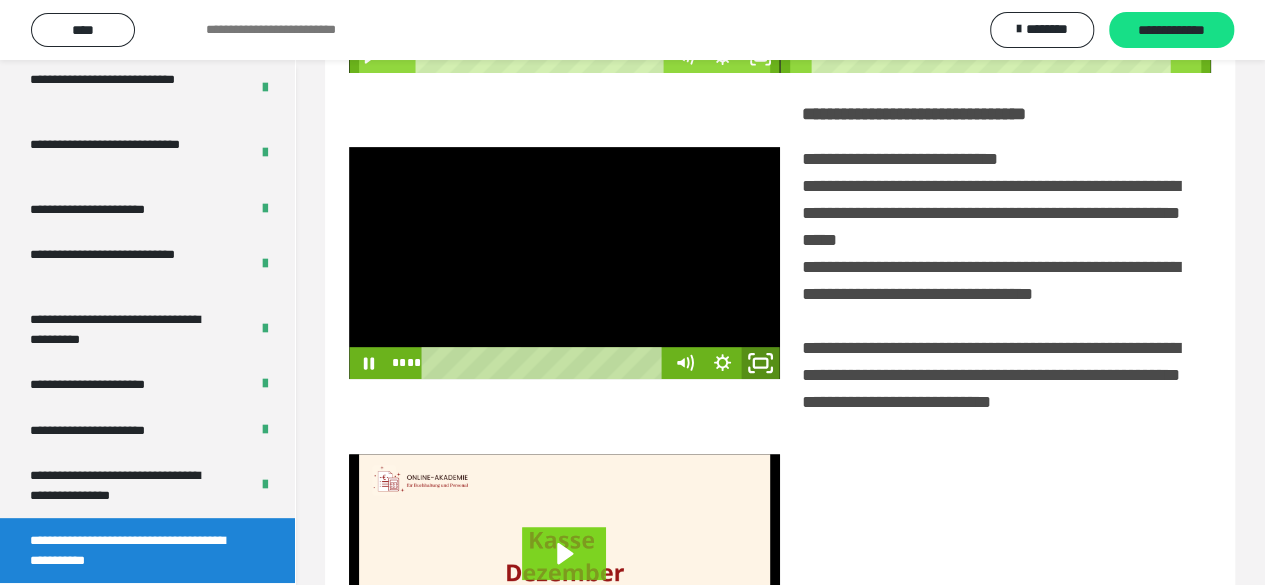 click 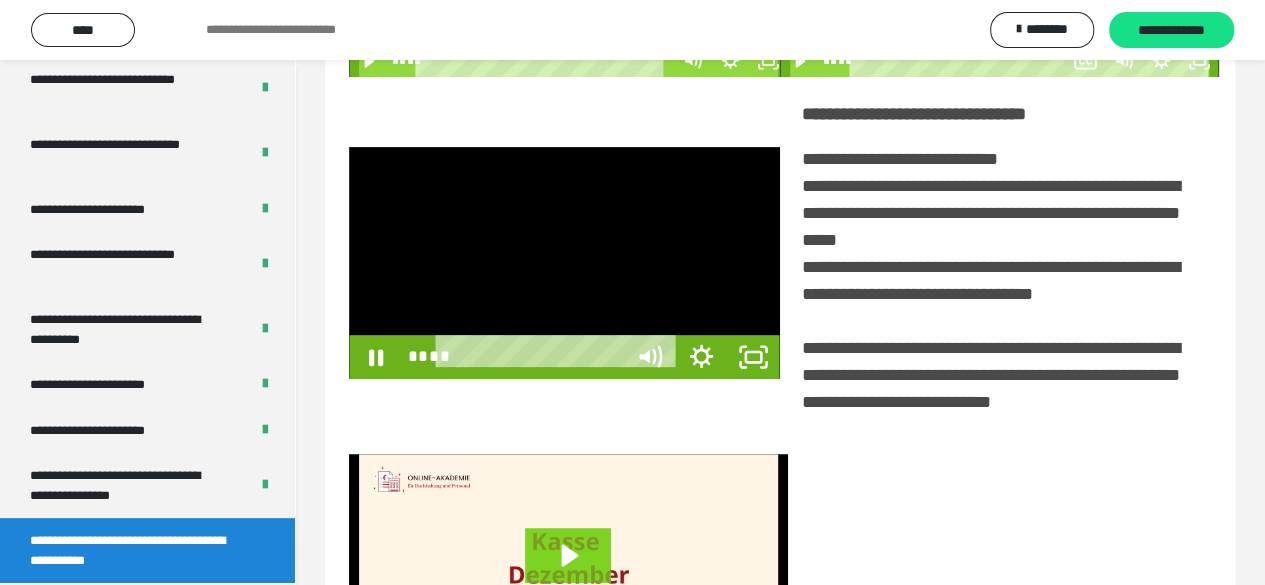 scroll, scrollTop: 3836, scrollLeft: 0, axis: vertical 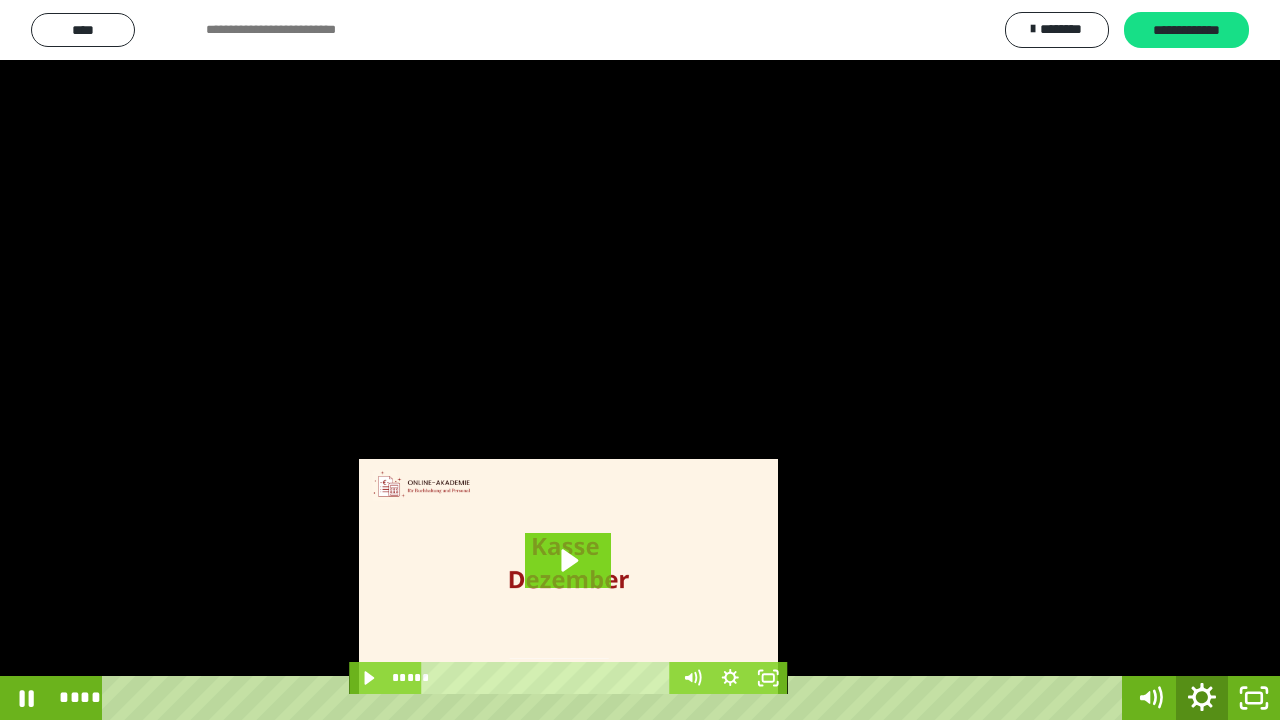 click 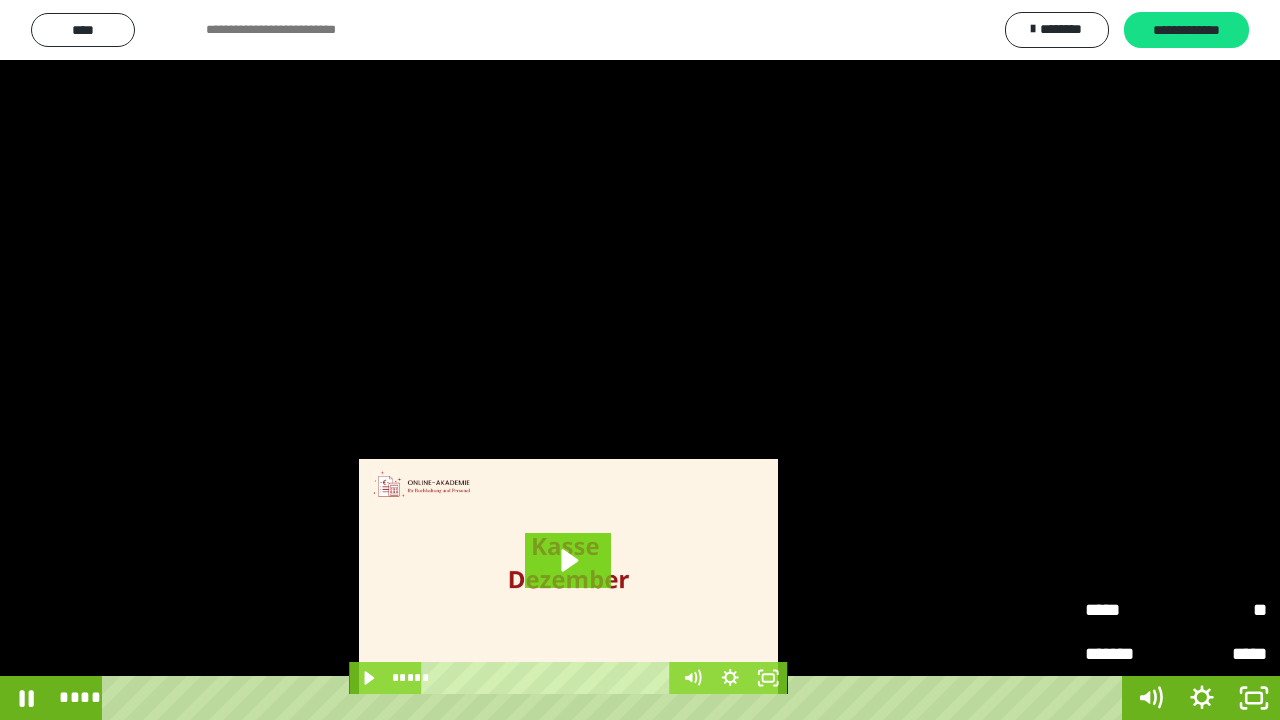 click on "*****" at bounding box center [1130, 610] 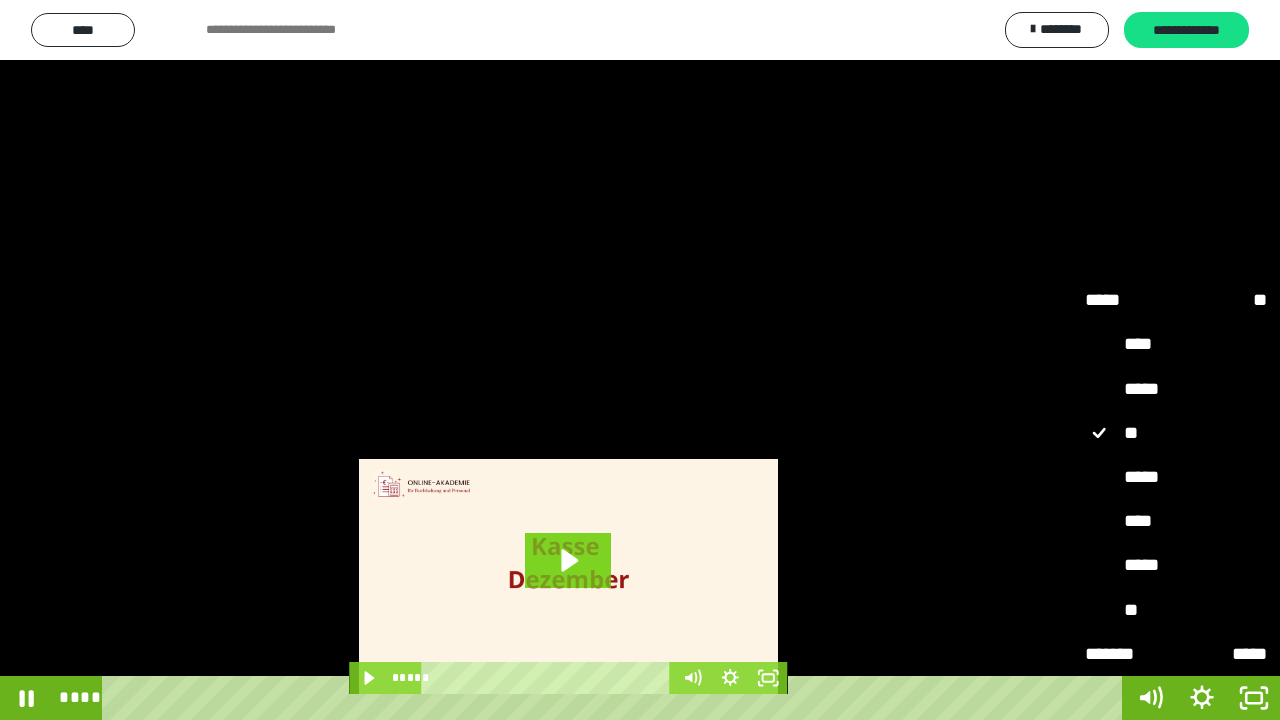 click on "****" at bounding box center (1176, 521) 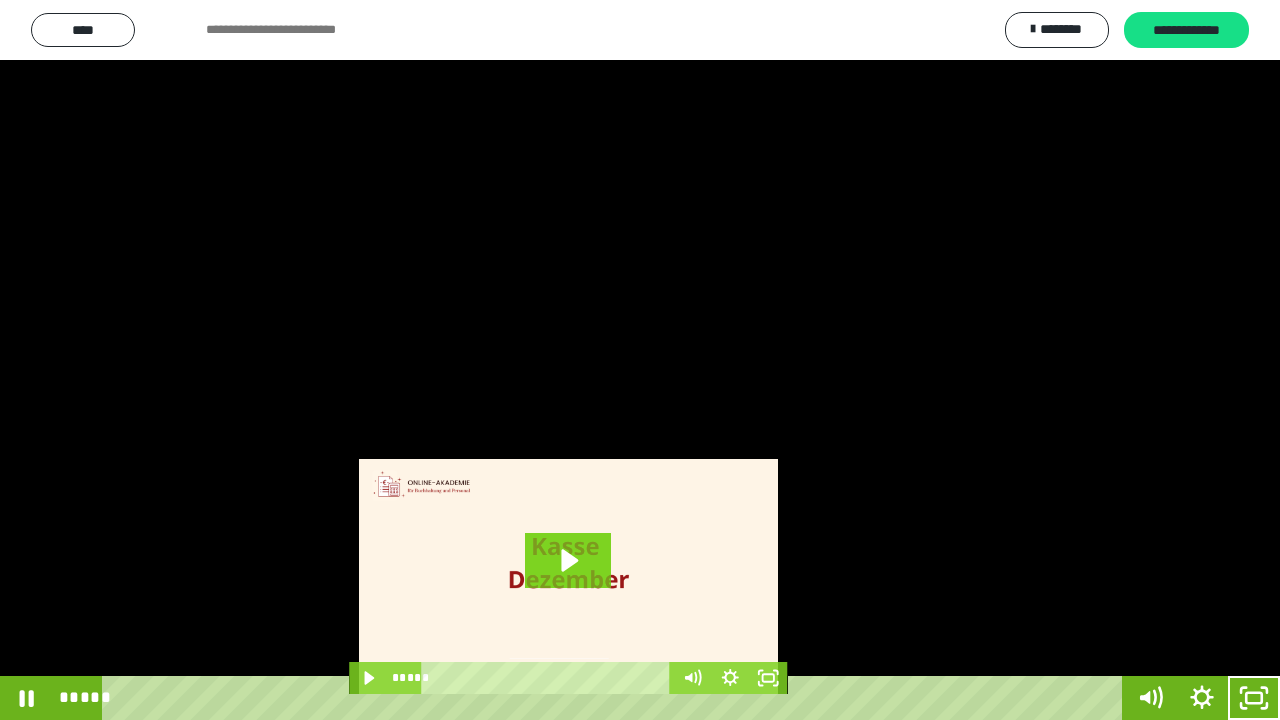 click at bounding box center [640, 360] 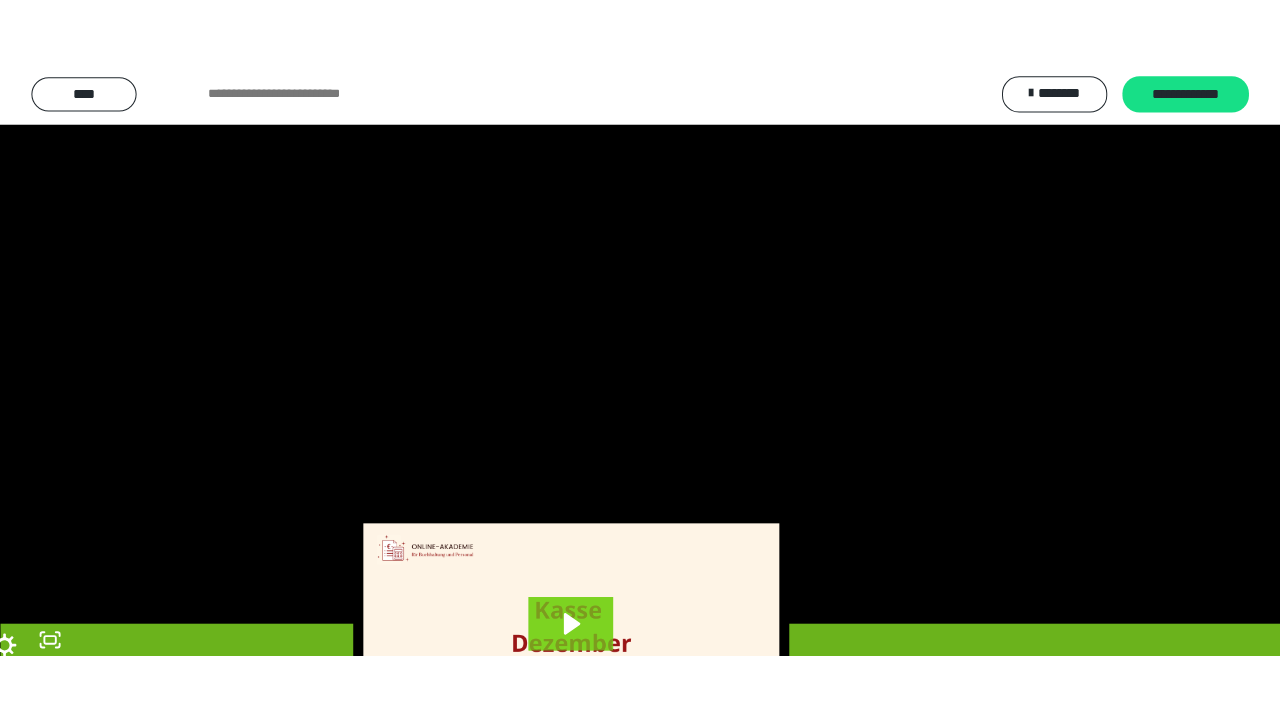 scroll, scrollTop: 3971, scrollLeft: 0, axis: vertical 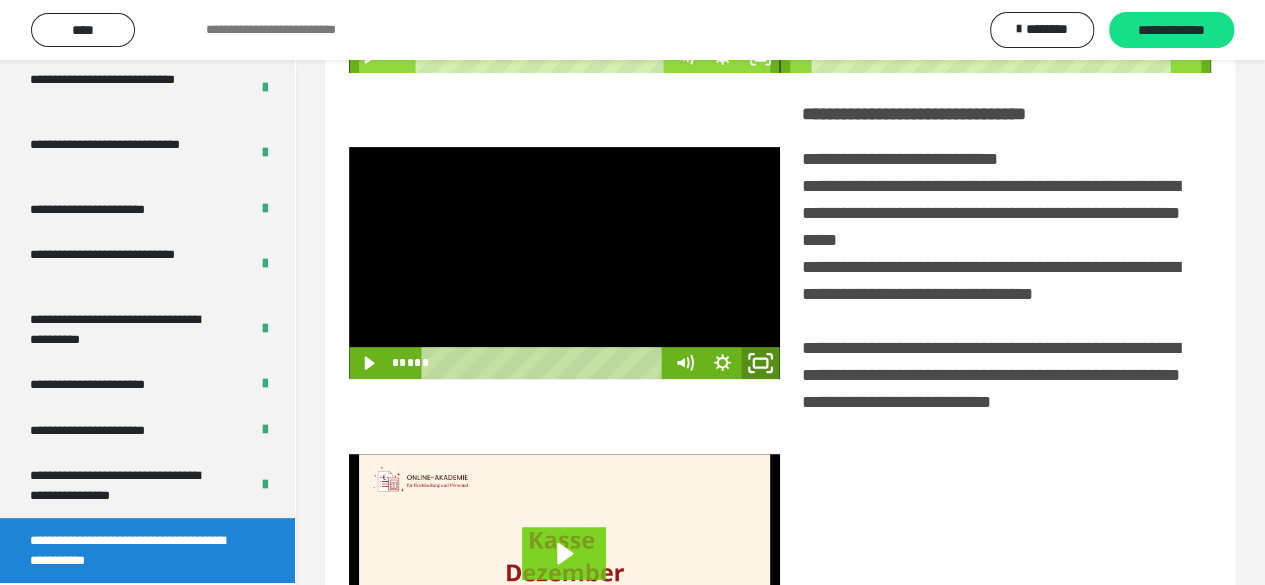click 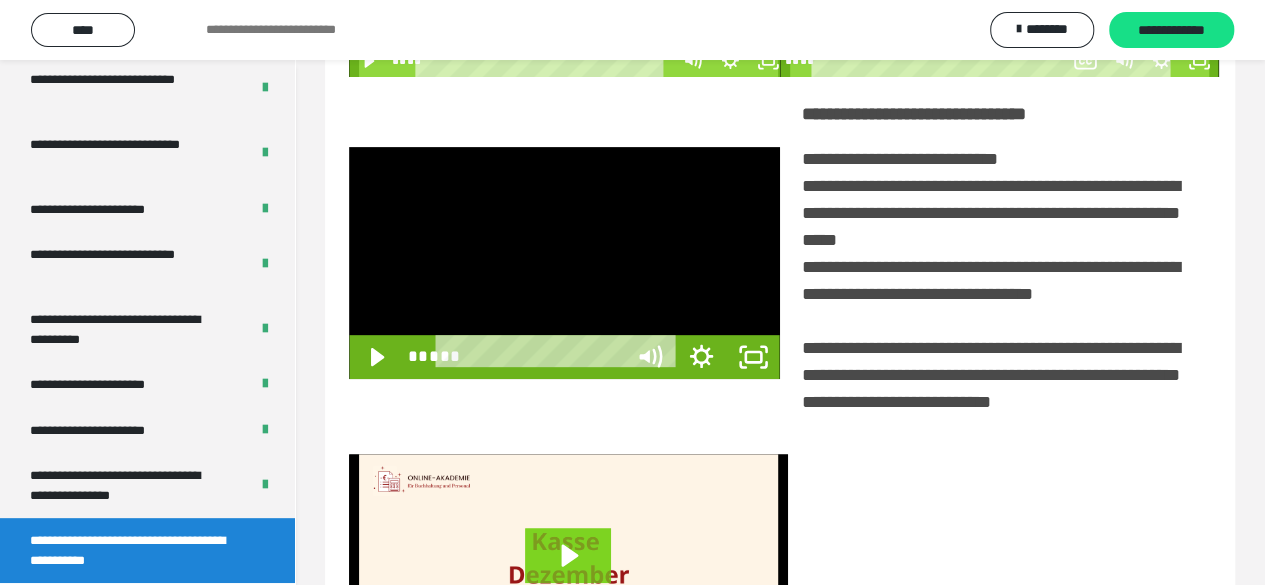 scroll, scrollTop: 3836, scrollLeft: 0, axis: vertical 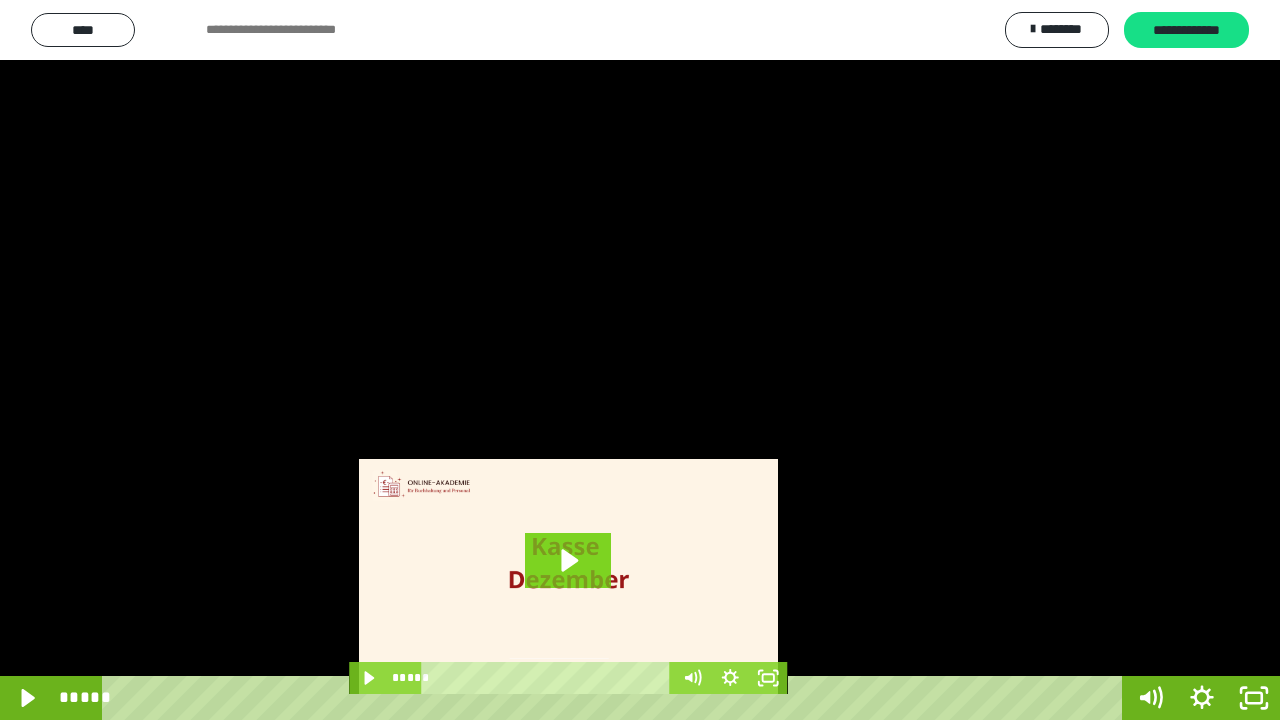 click at bounding box center [640, 360] 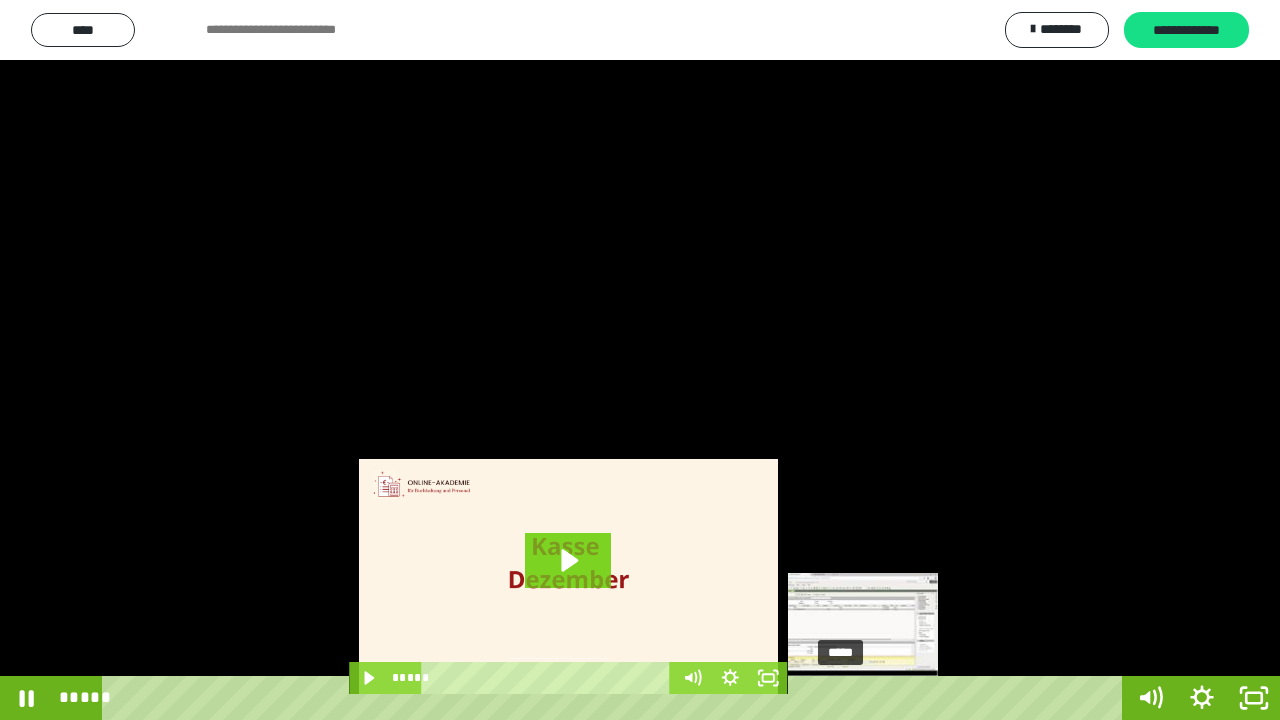 click on "*****" at bounding box center [616, 698] 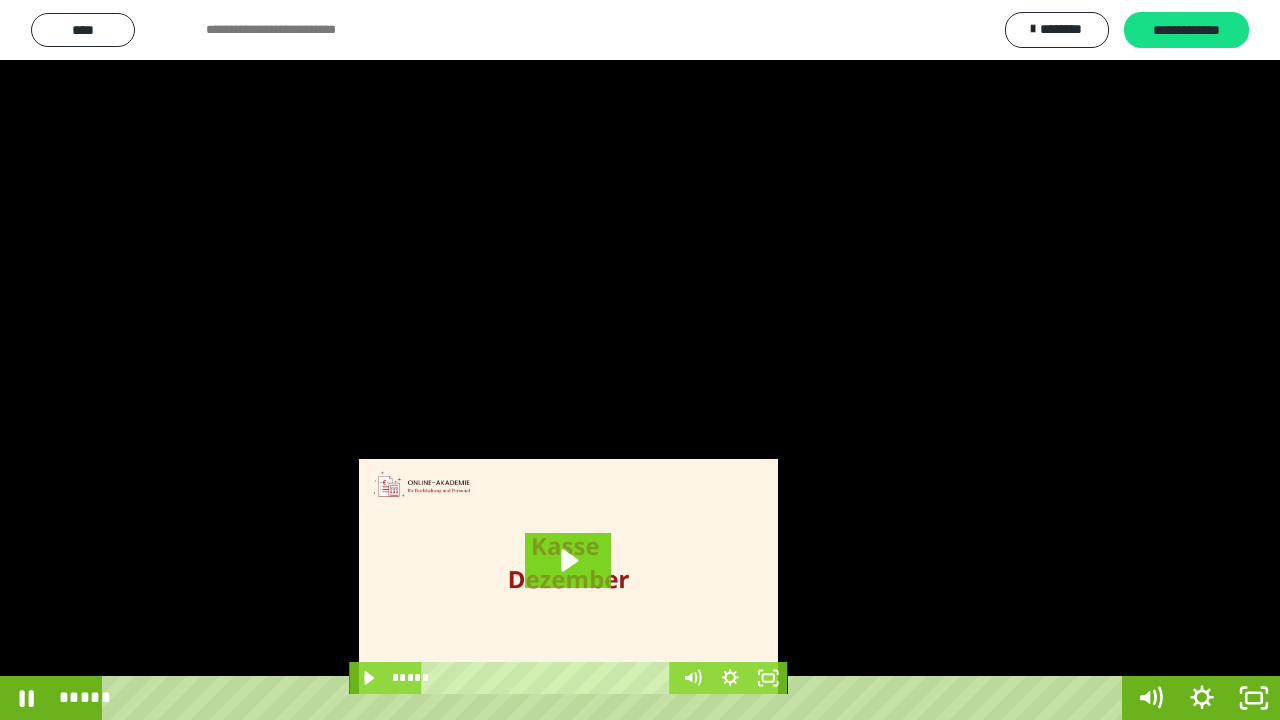 click at bounding box center [640, 360] 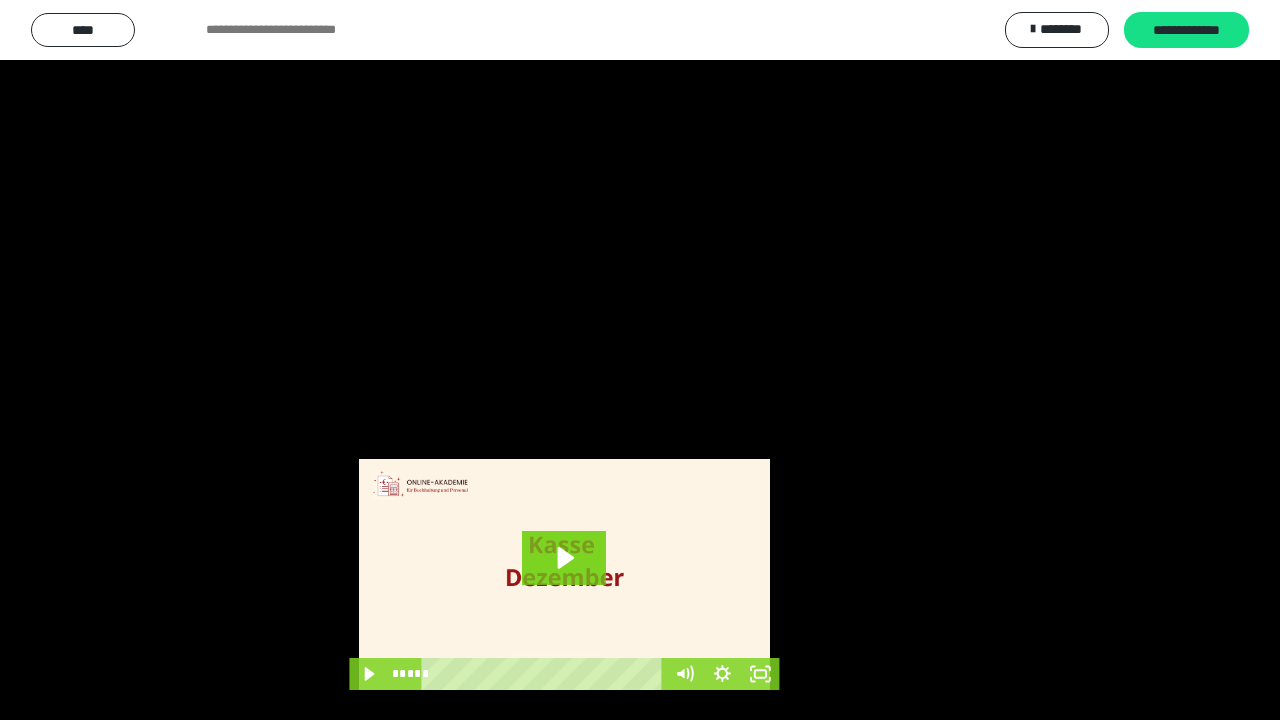 scroll, scrollTop: 3971, scrollLeft: 0, axis: vertical 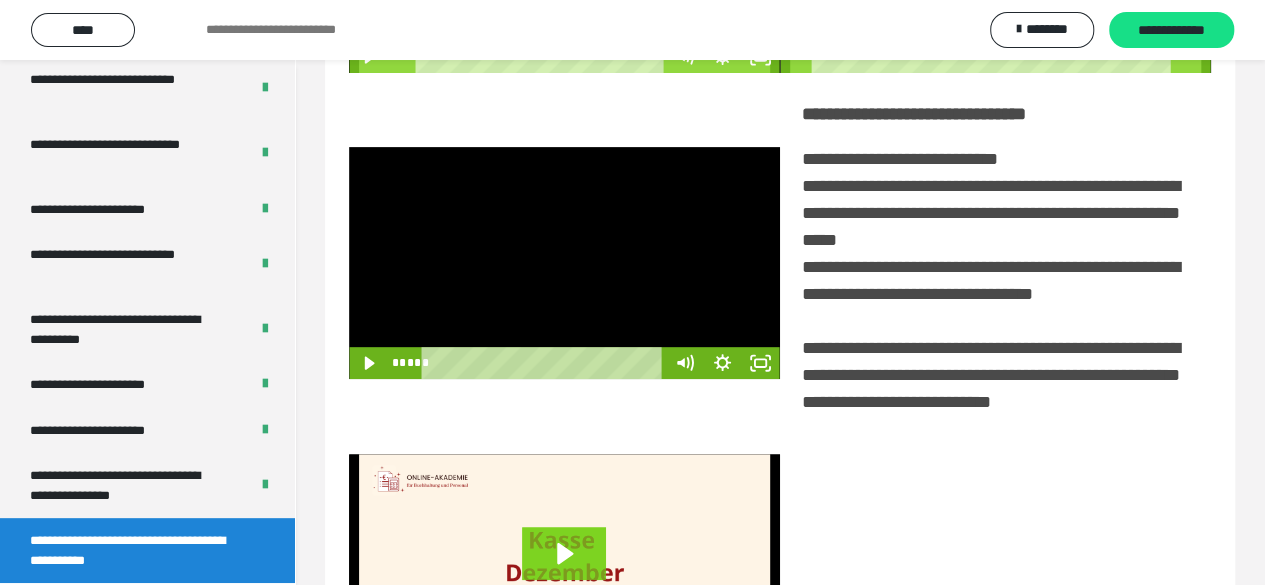 click at bounding box center (564, 263) 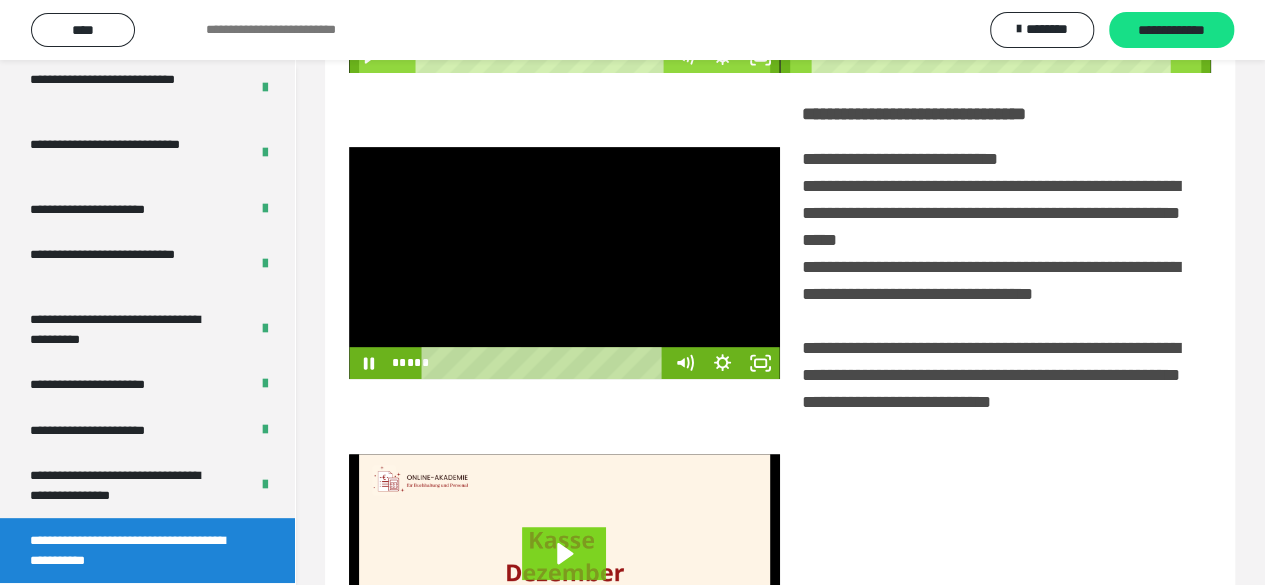 click at bounding box center (564, 263) 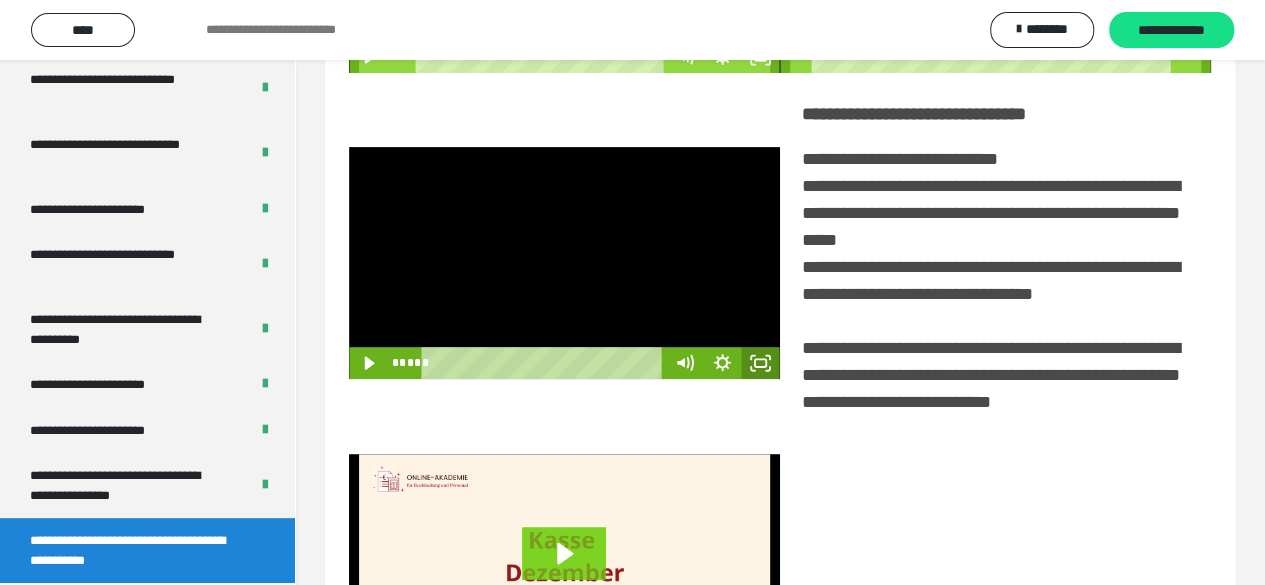 click 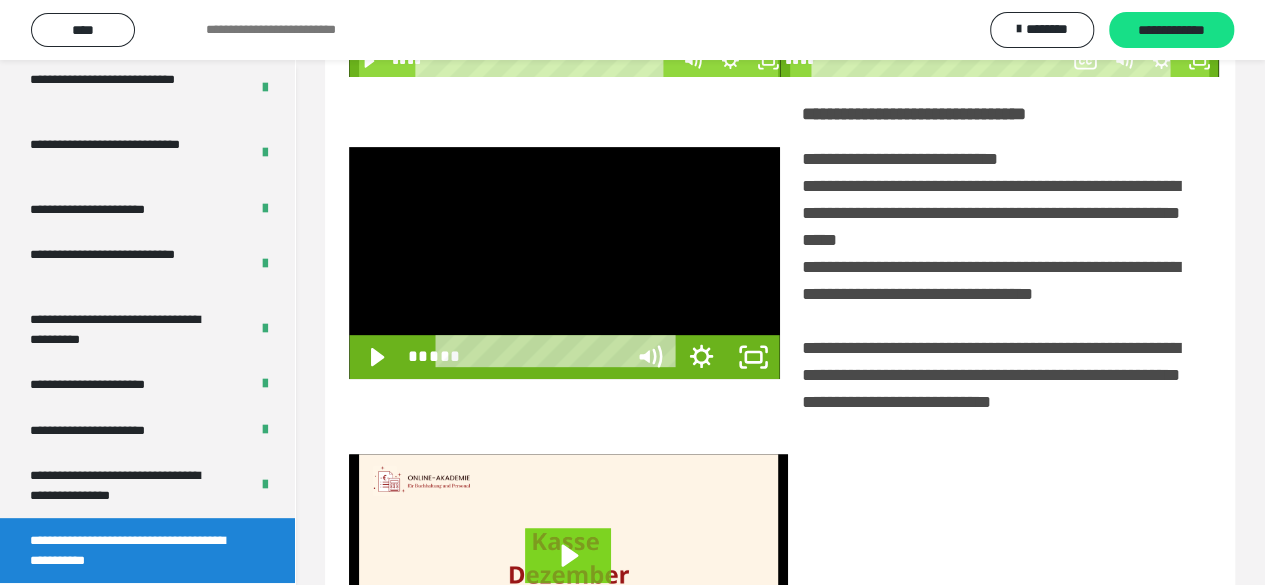 scroll, scrollTop: 3836, scrollLeft: 0, axis: vertical 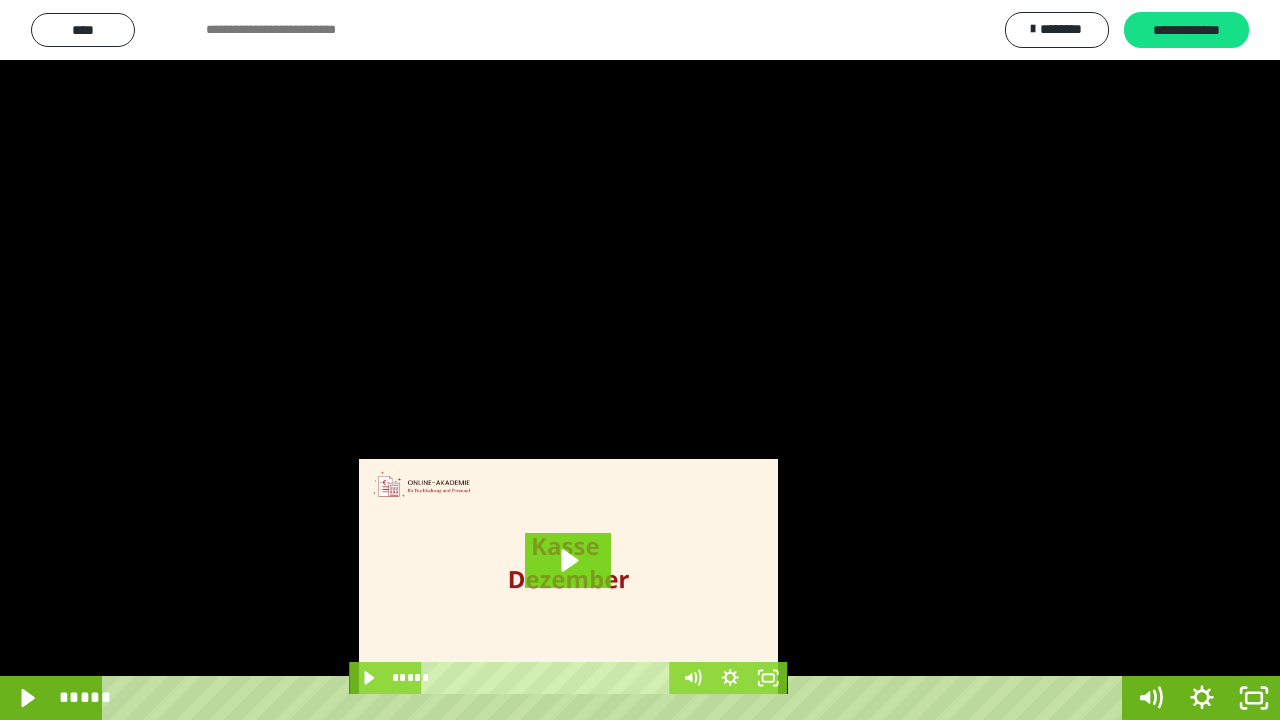 click at bounding box center (640, 360) 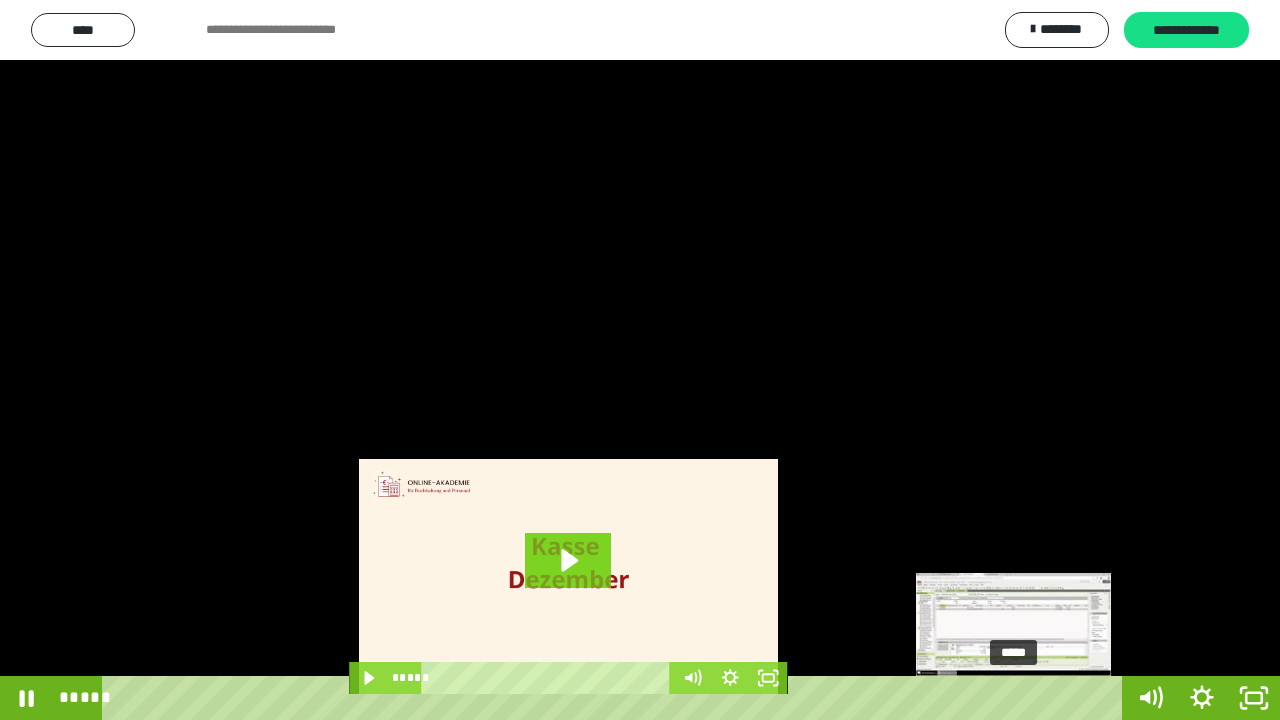 click on "*****" at bounding box center (616, 698) 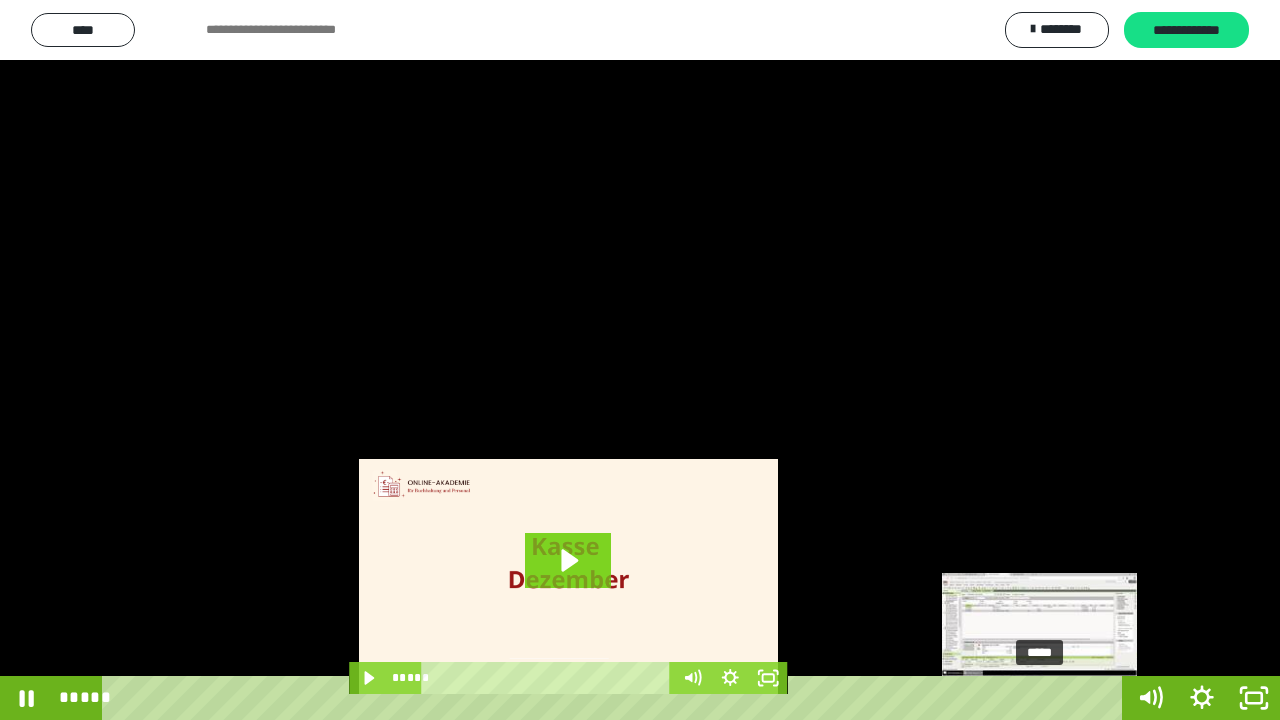 click on "*****" at bounding box center (616, 698) 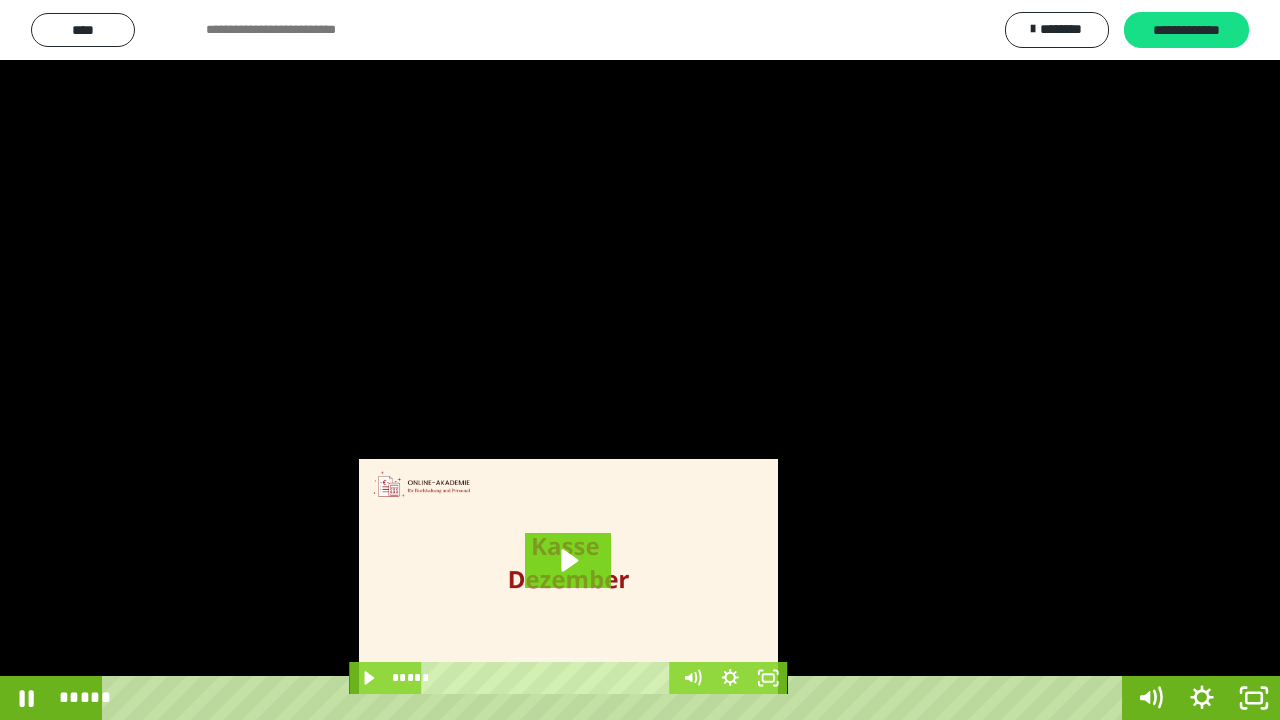 click at bounding box center [640, 360] 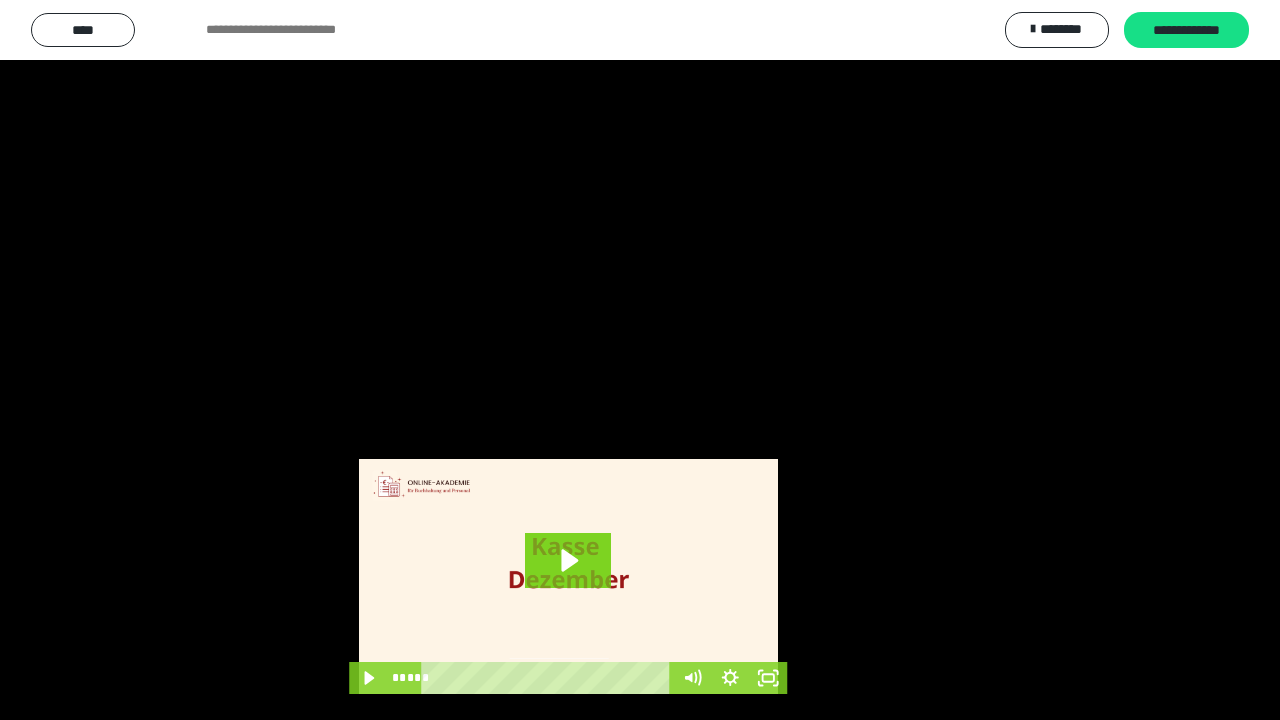 click at bounding box center (640, 360) 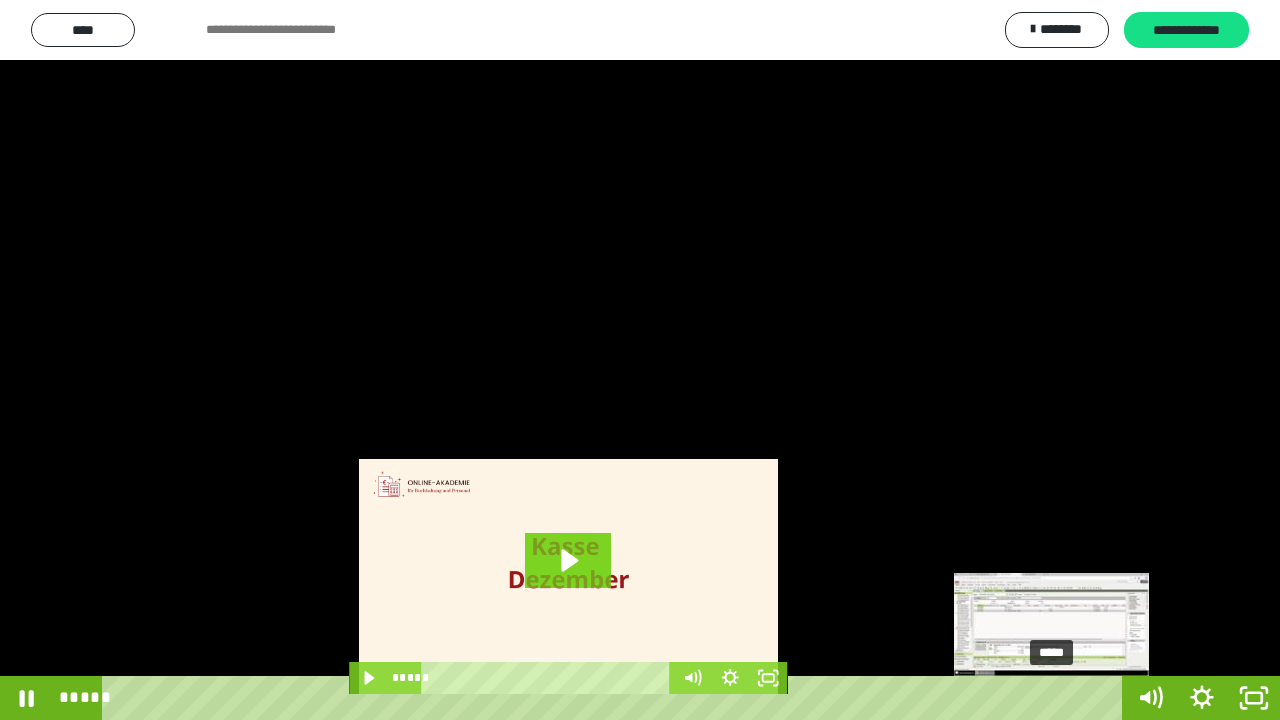 click on "*****" at bounding box center [616, 698] 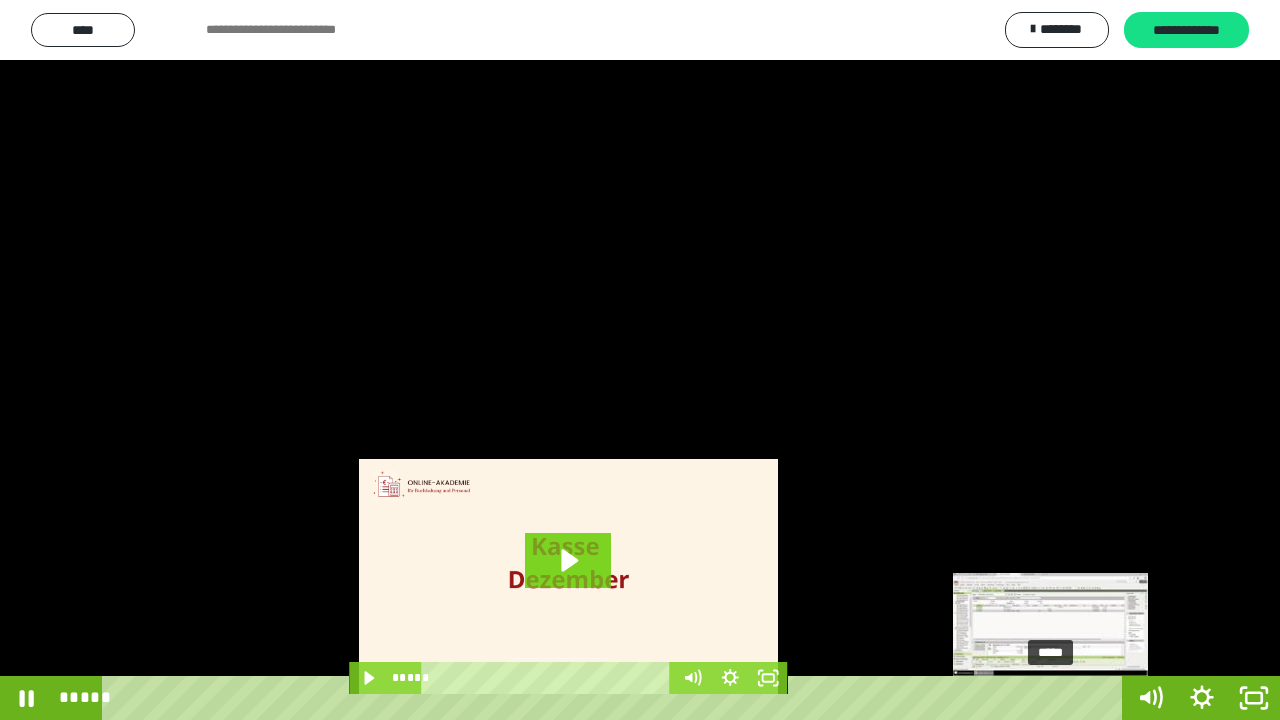 click on "*****" at bounding box center [616, 698] 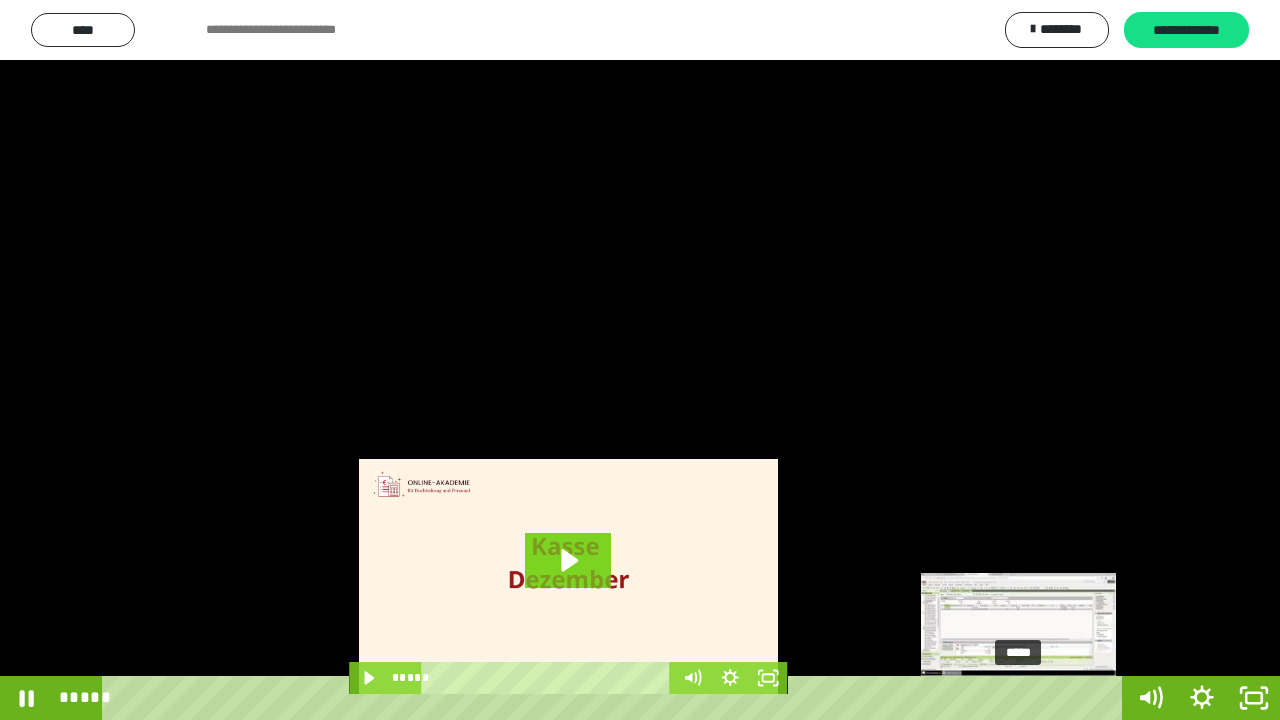click on "*****" at bounding box center (616, 698) 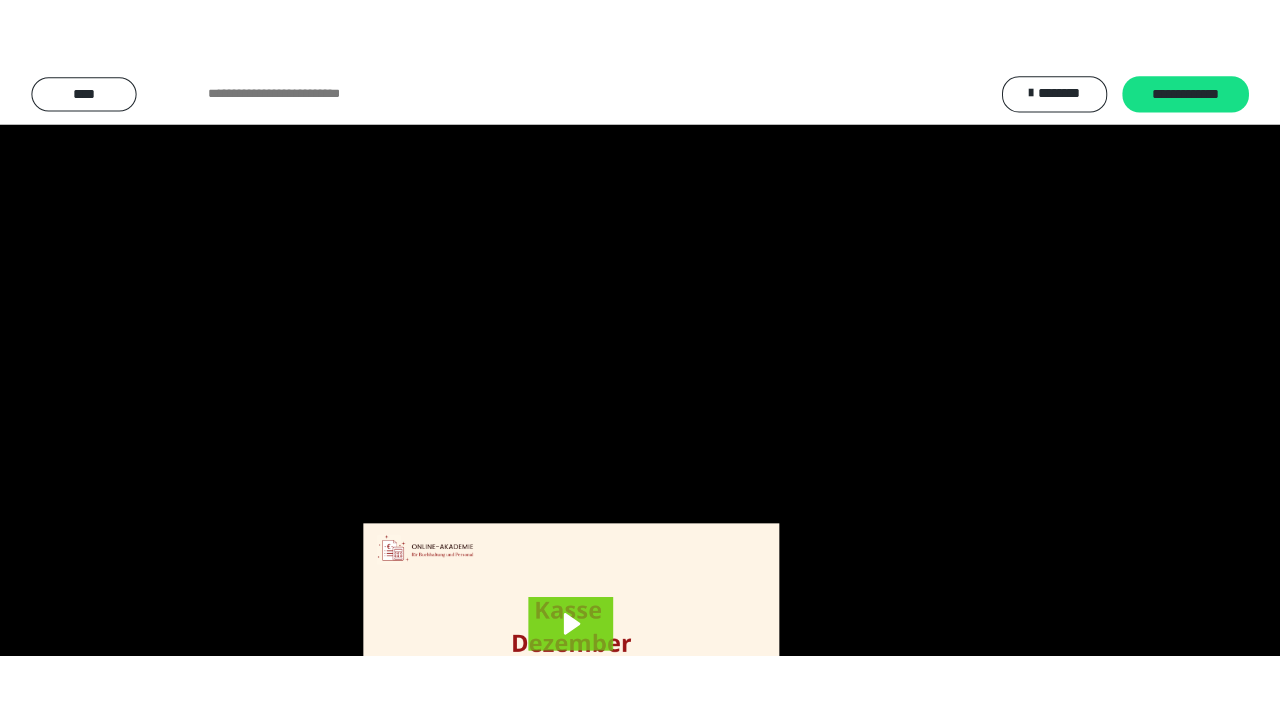 scroll, scrollTop: 3971, scrollLeft: 0, axis: vertical 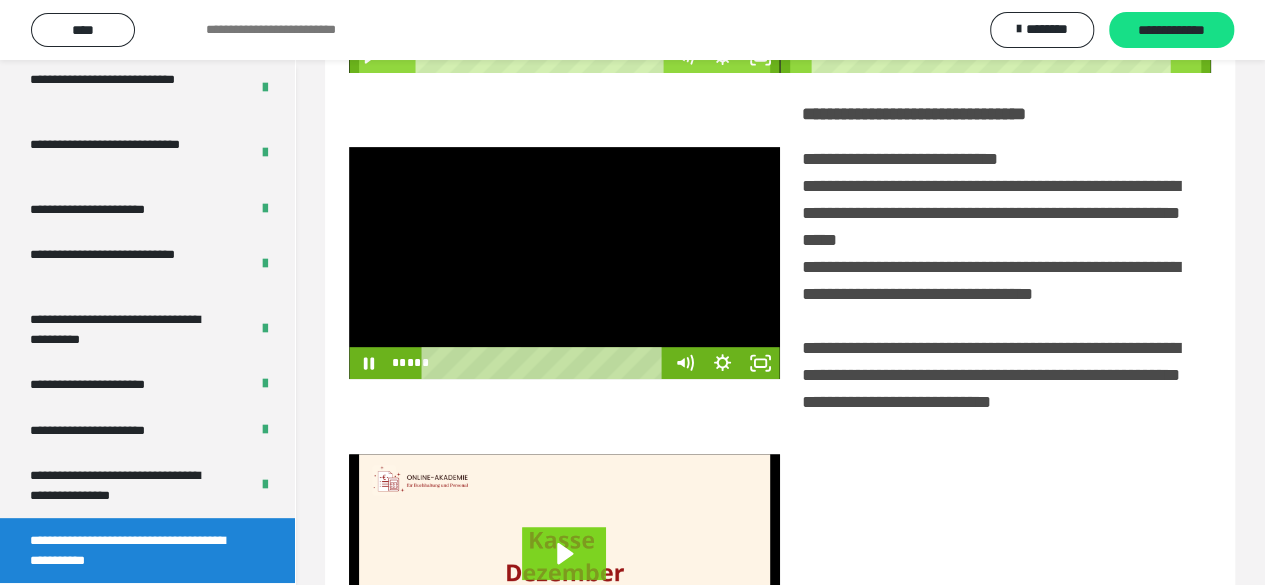 click at bounding box center [564, 263] 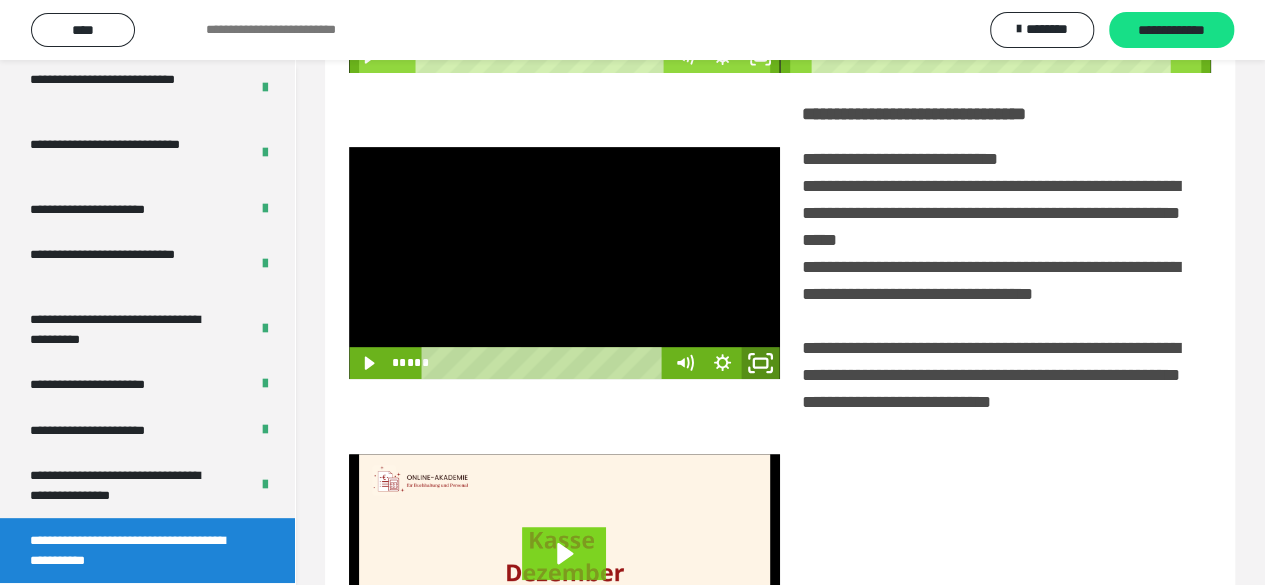 drag, startPoint x: 759, startPoint y: 383, endPoint x: 760, endPoint y: 470, distance: 87.005745 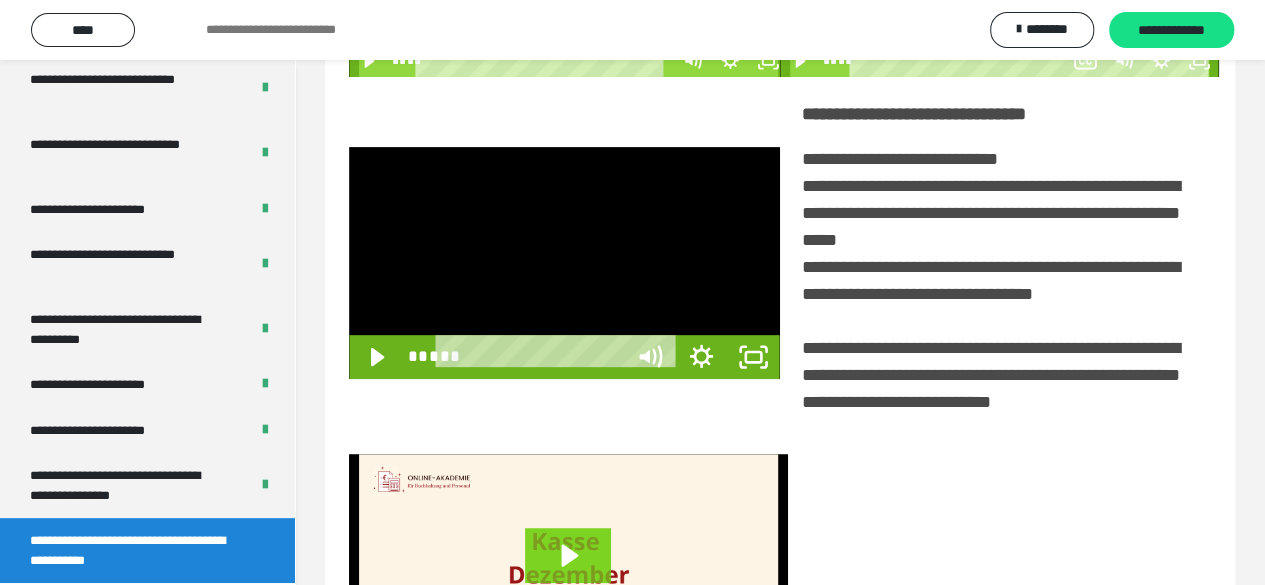 scroll, scrollTop: 3836, scrollLeft: 0, axis: vertical 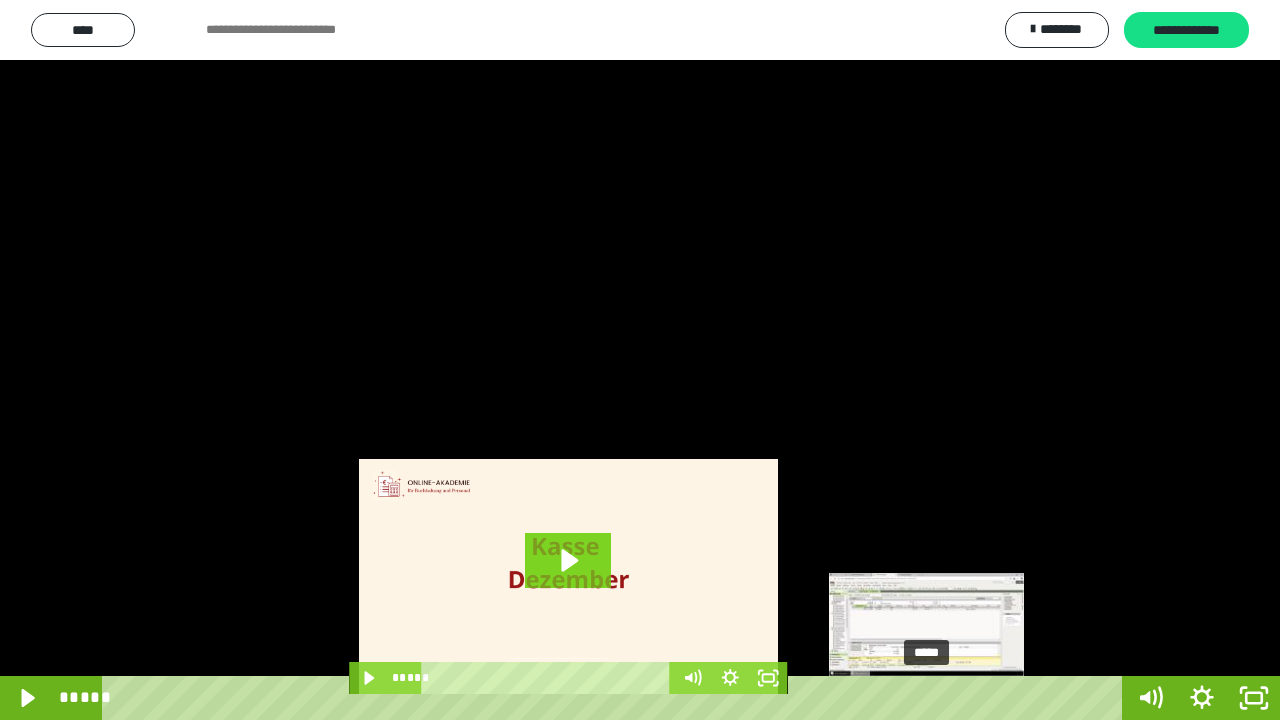 click on "*****" at bounding box center [616, 698] 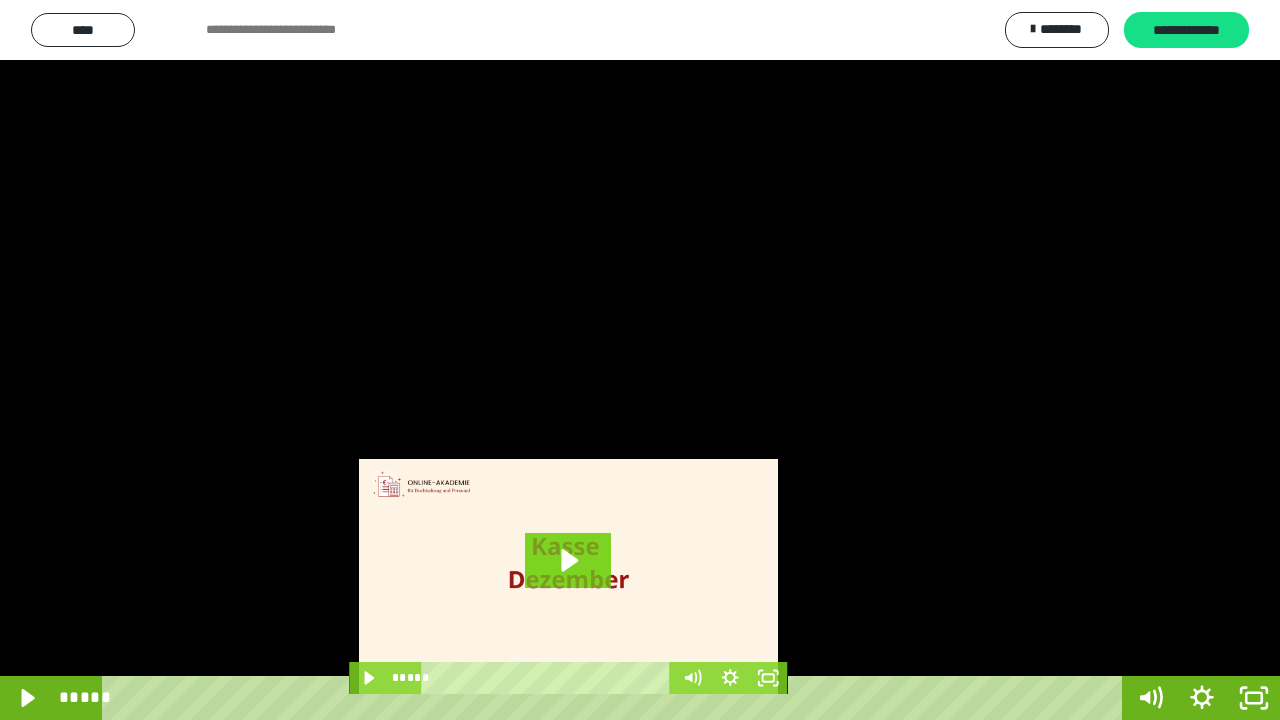 click at bounding box center [640, 360] 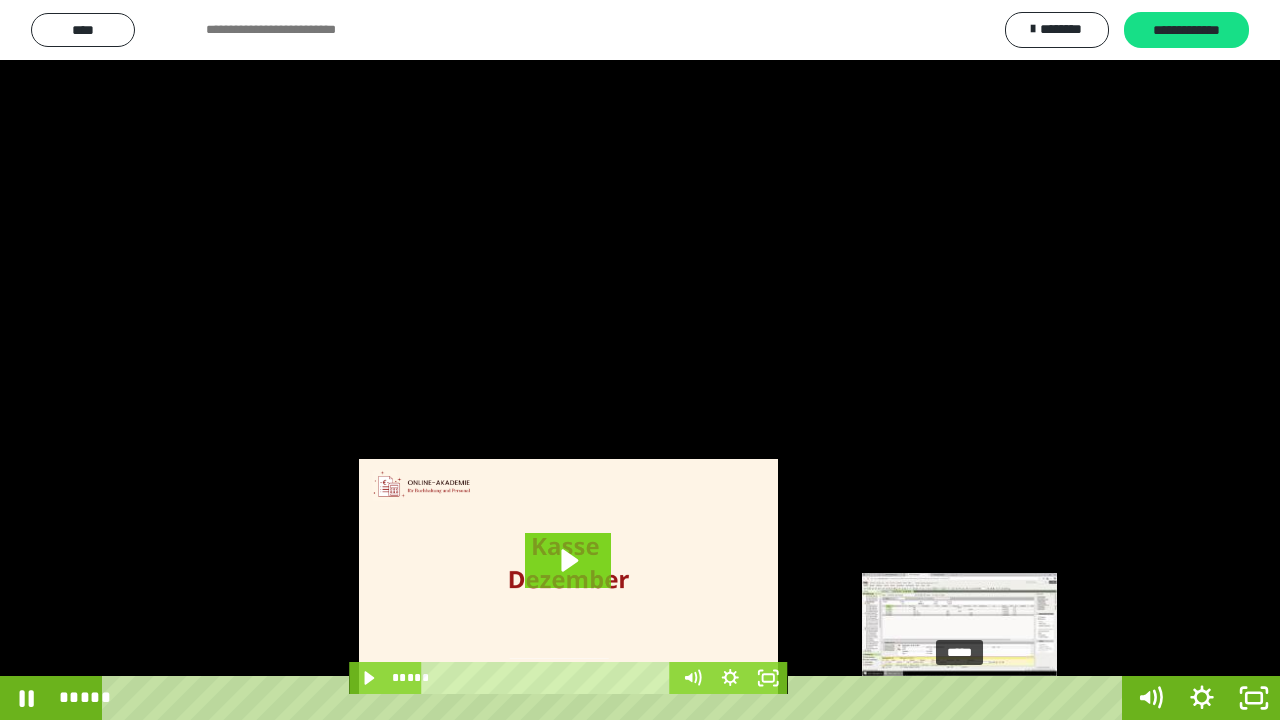 click on "*****" at bounding box center (616, 698) 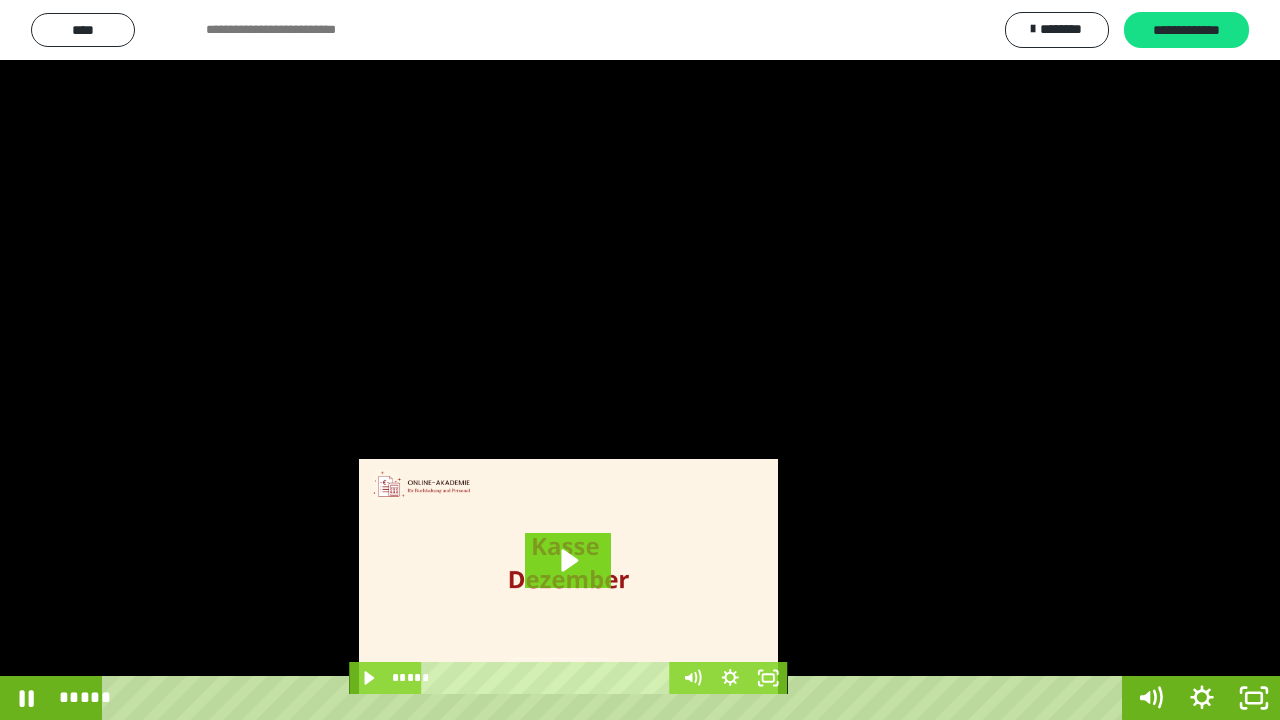 click at bounding box center [640, 360] 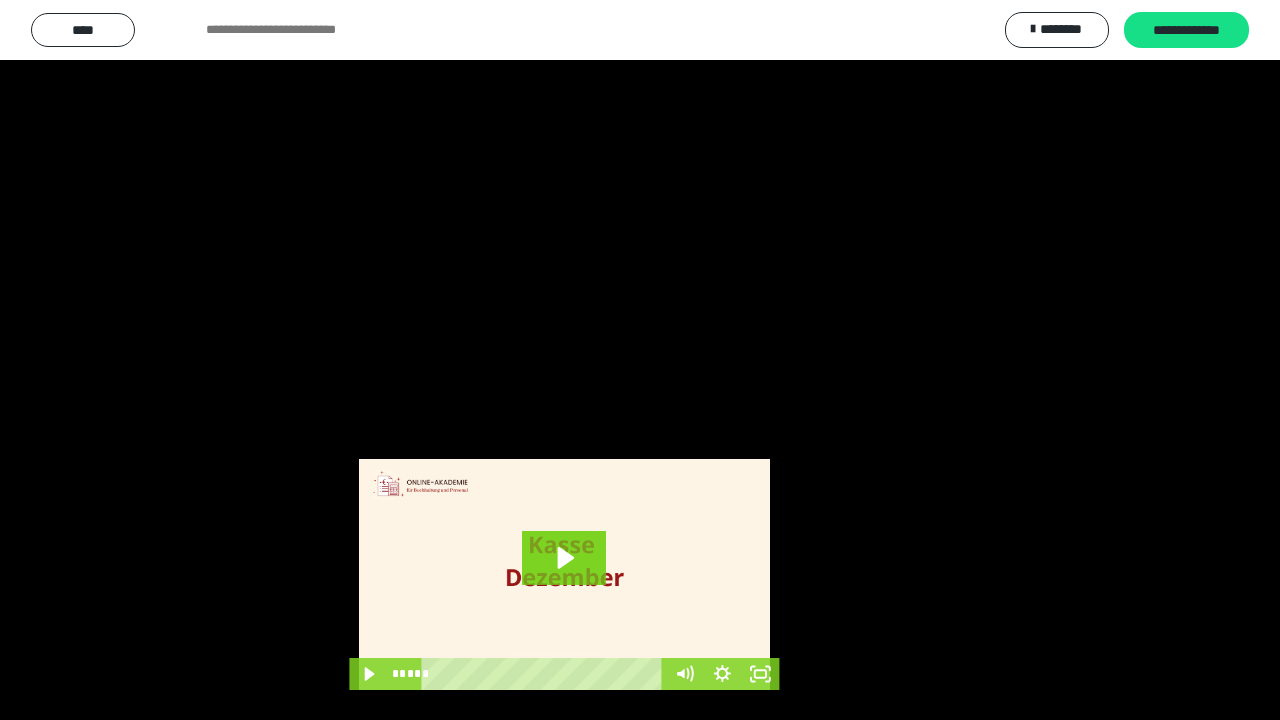 scroll, scrollTop: 3971, scrollLeft: 0, axis: vertical 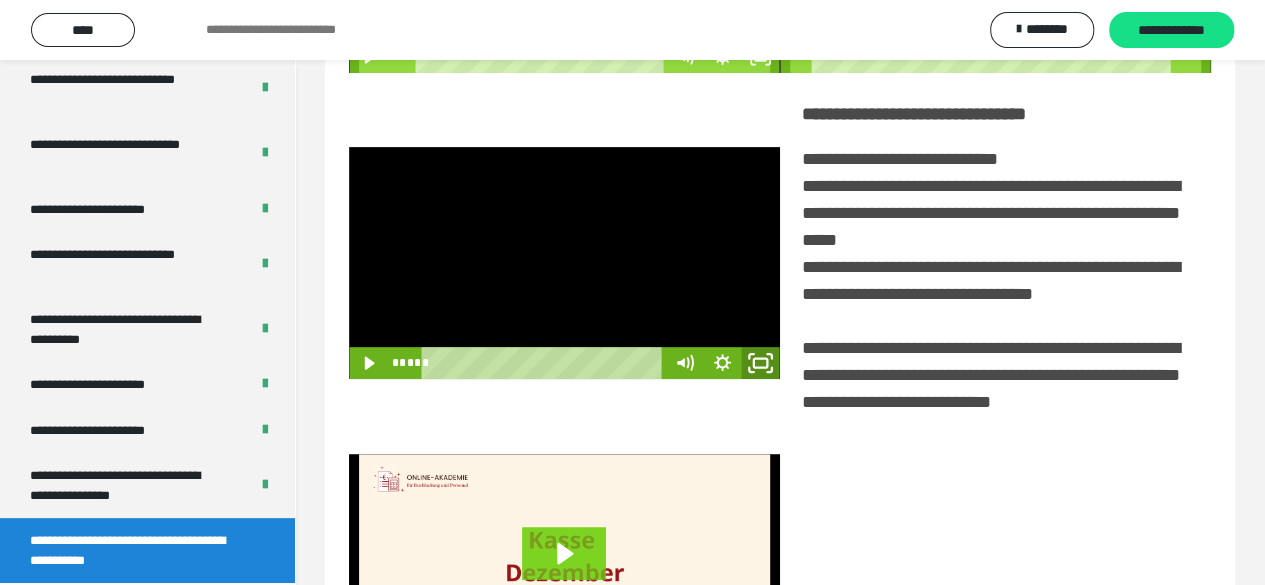 click 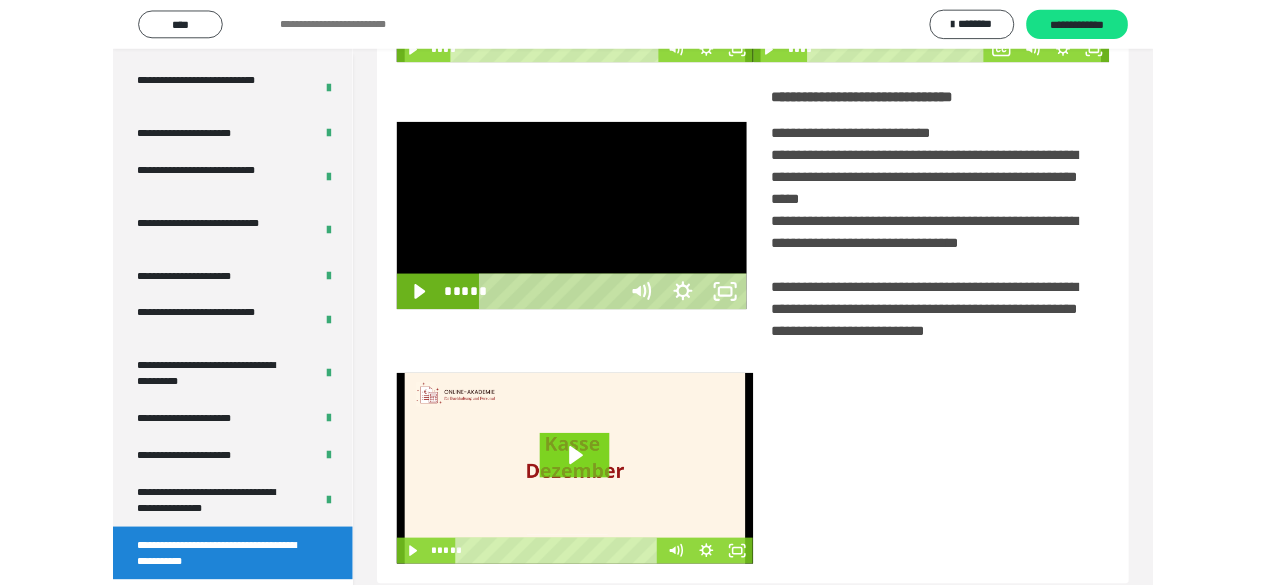 scroll, scrollTop: 3836, scrollLeft: 0, axis: vertical 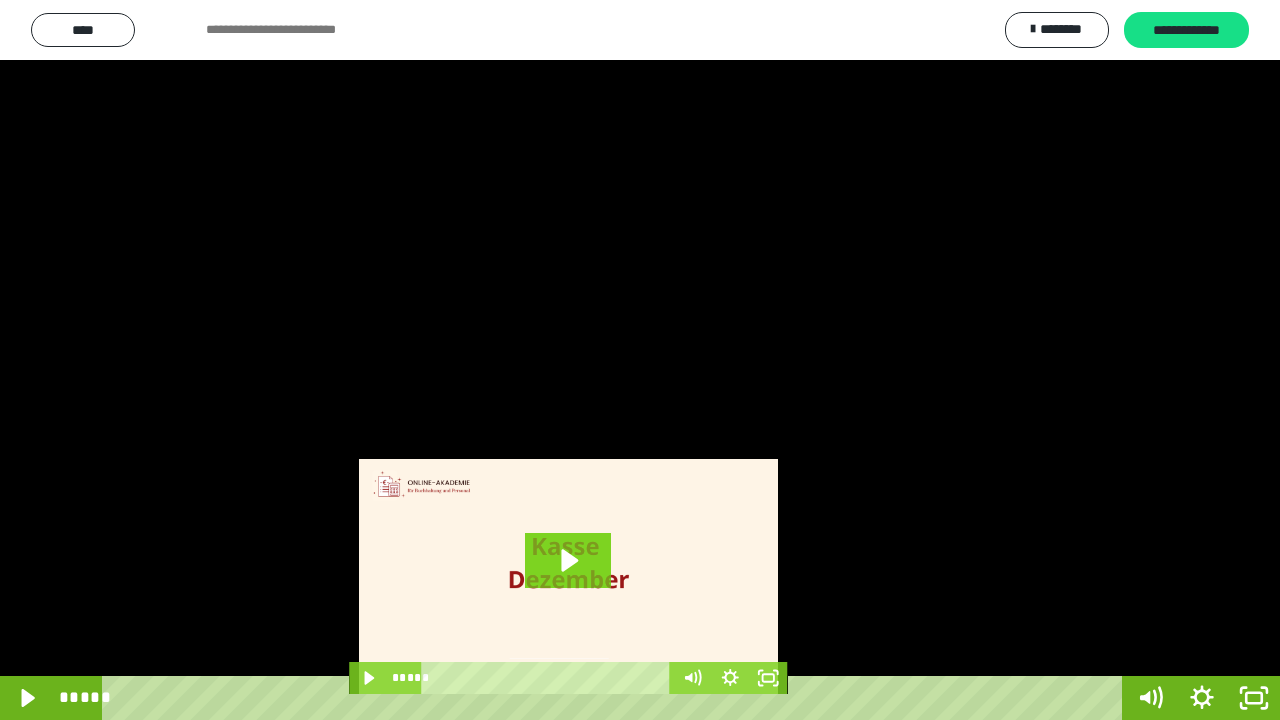 click at bounding box center [640, 360] 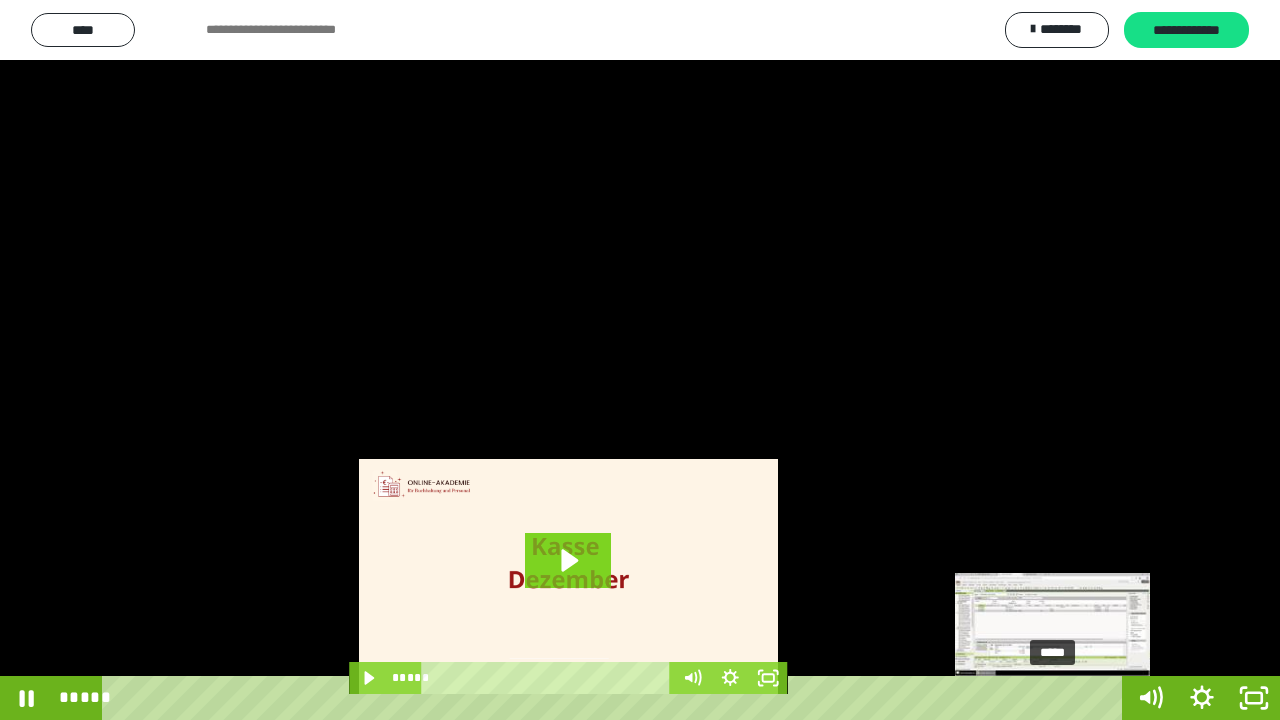 click on "*****" at bounding box center [616, 698] 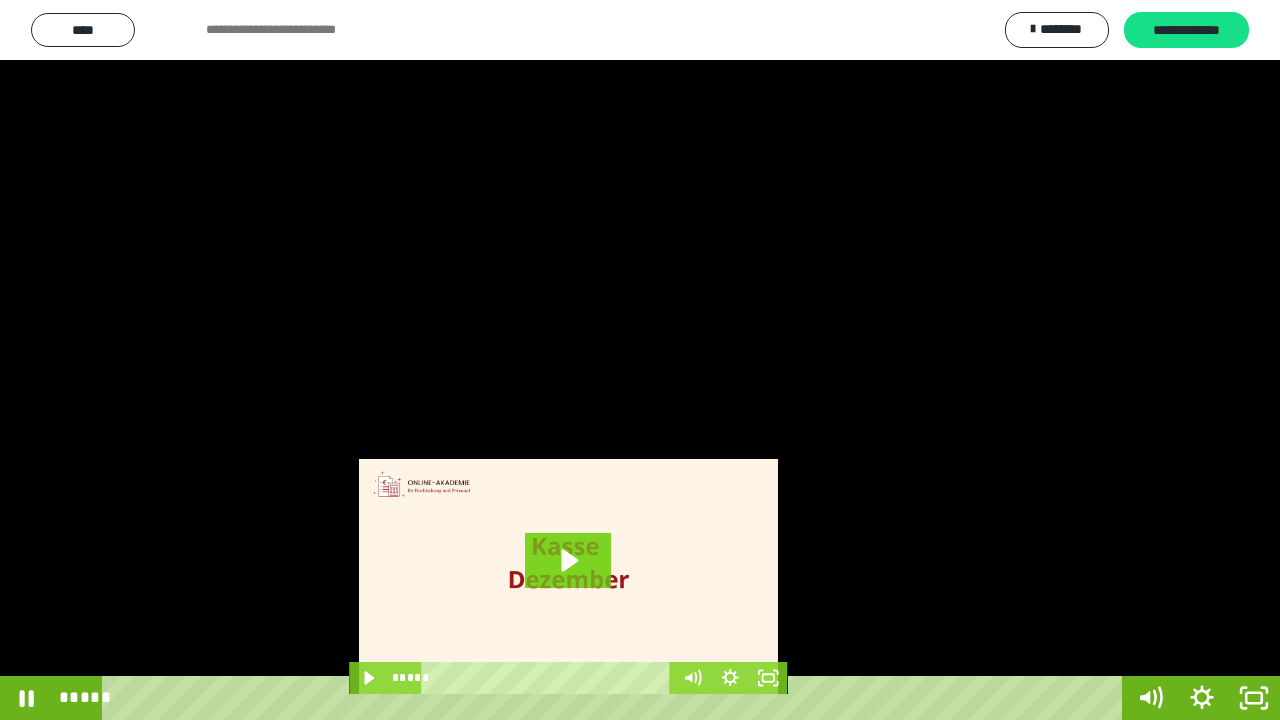 click at bounding box center [640, 360] 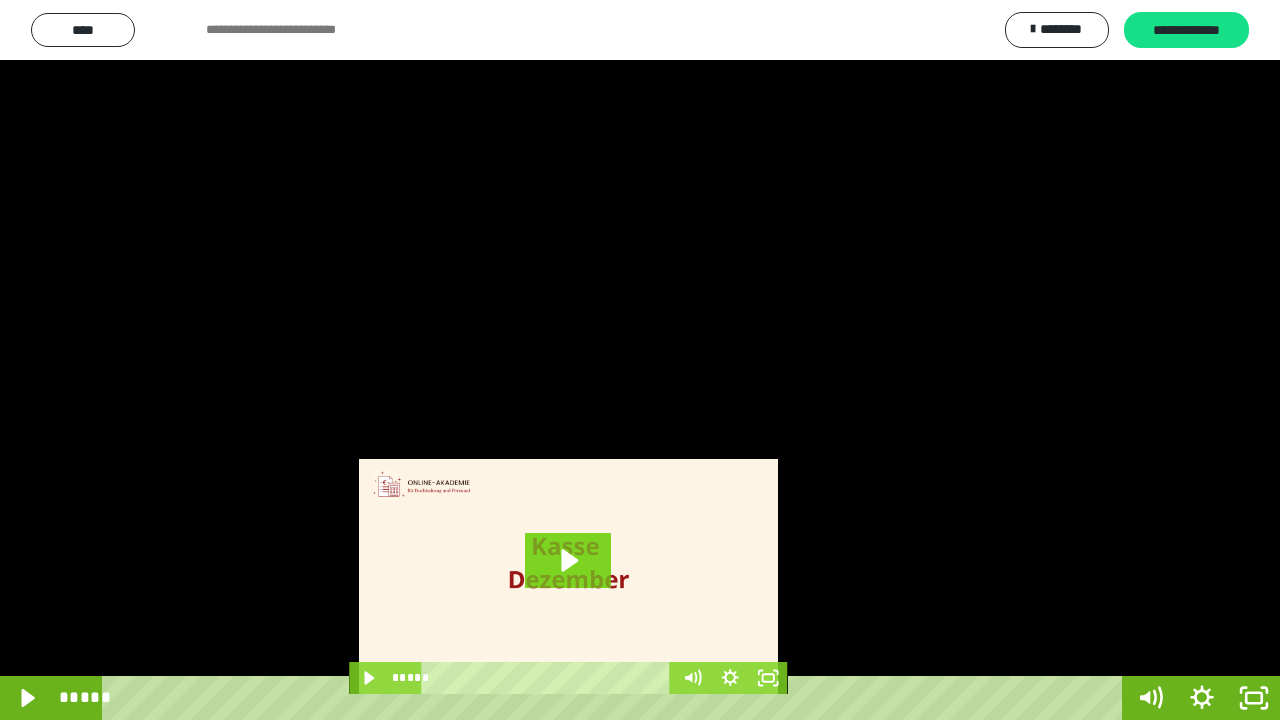 click at bounding box center (640, 360) 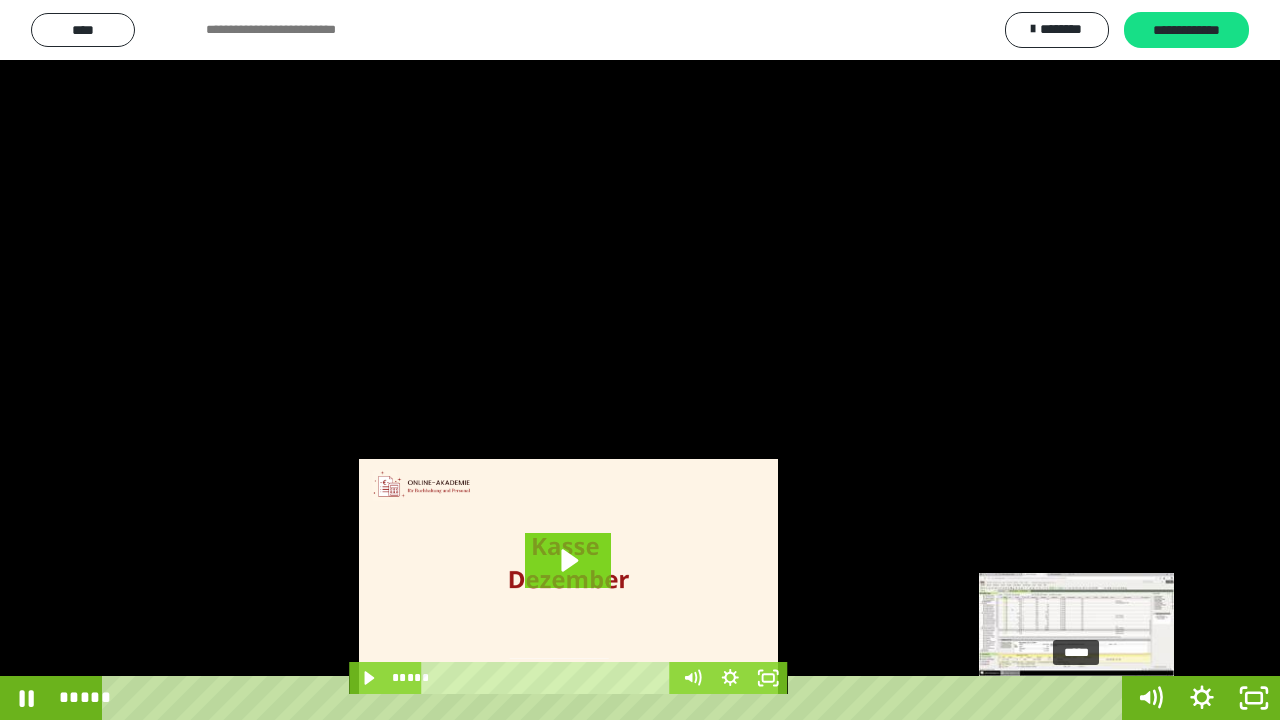 click on "*****" at bounding box center (616, 698) 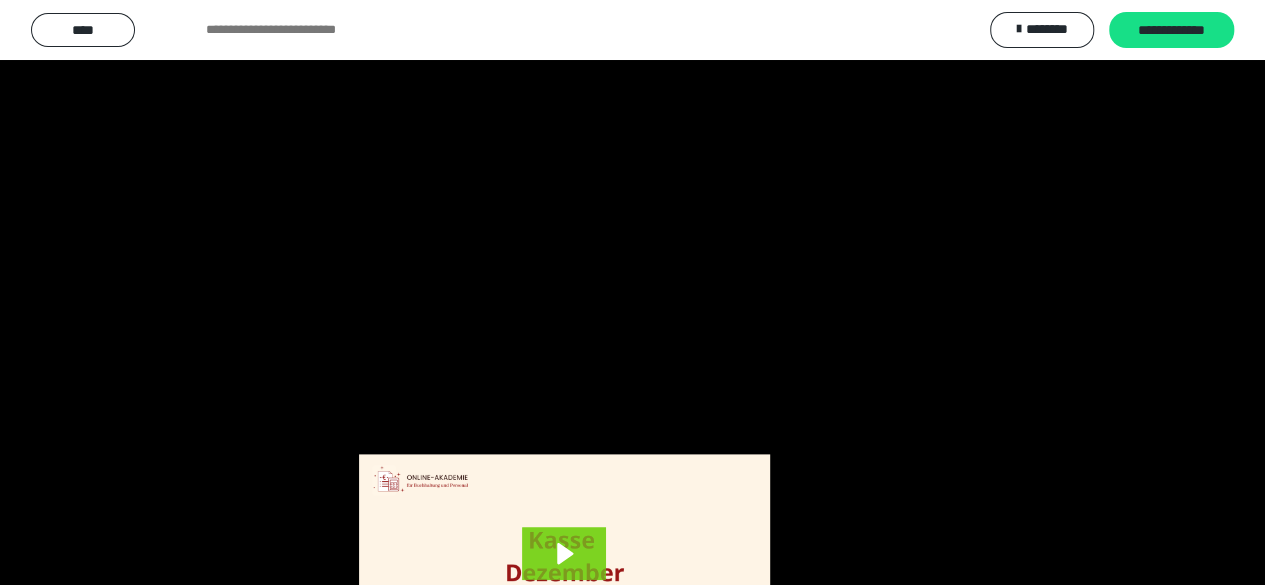scroll, scrollTop: 3971, scrollLeft: 0, axis: vertical 